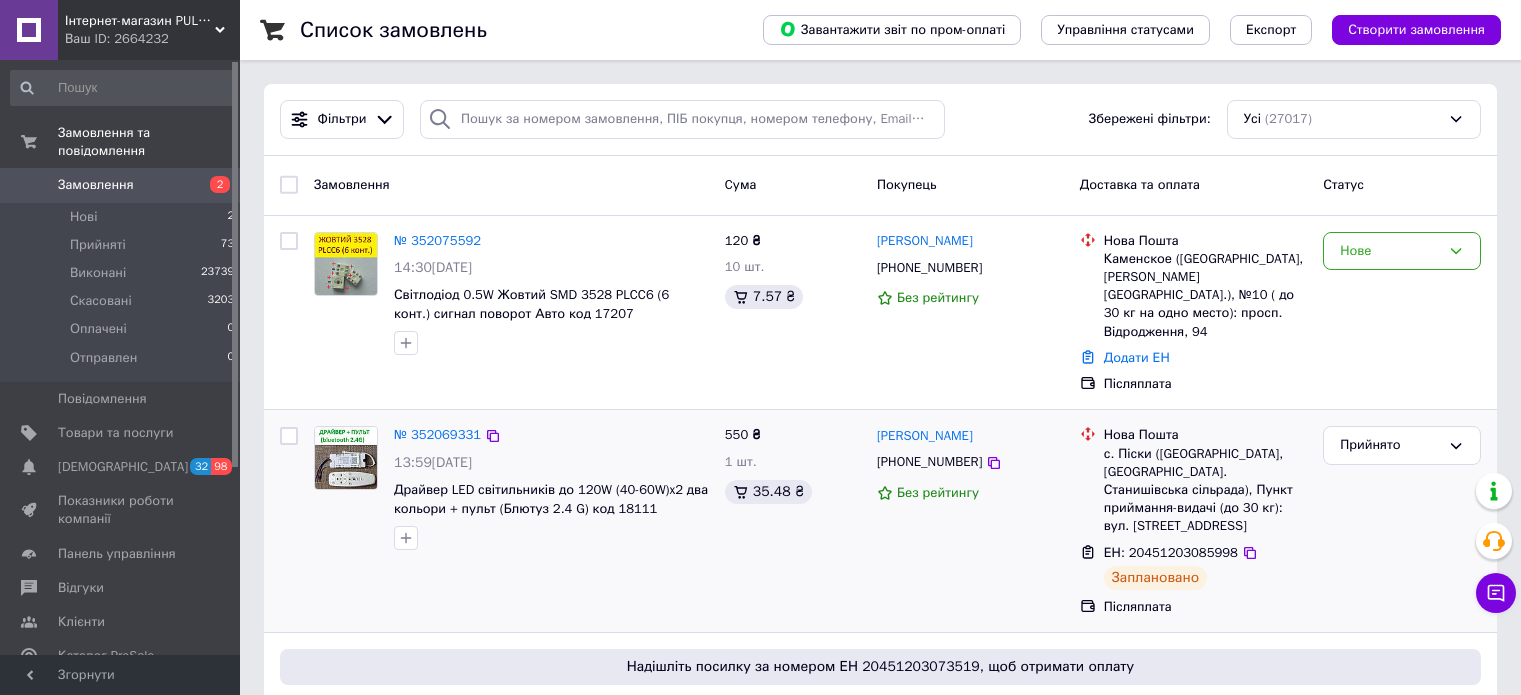 scroll, scrollTop: 0, scrollLeft: 0, axis: both 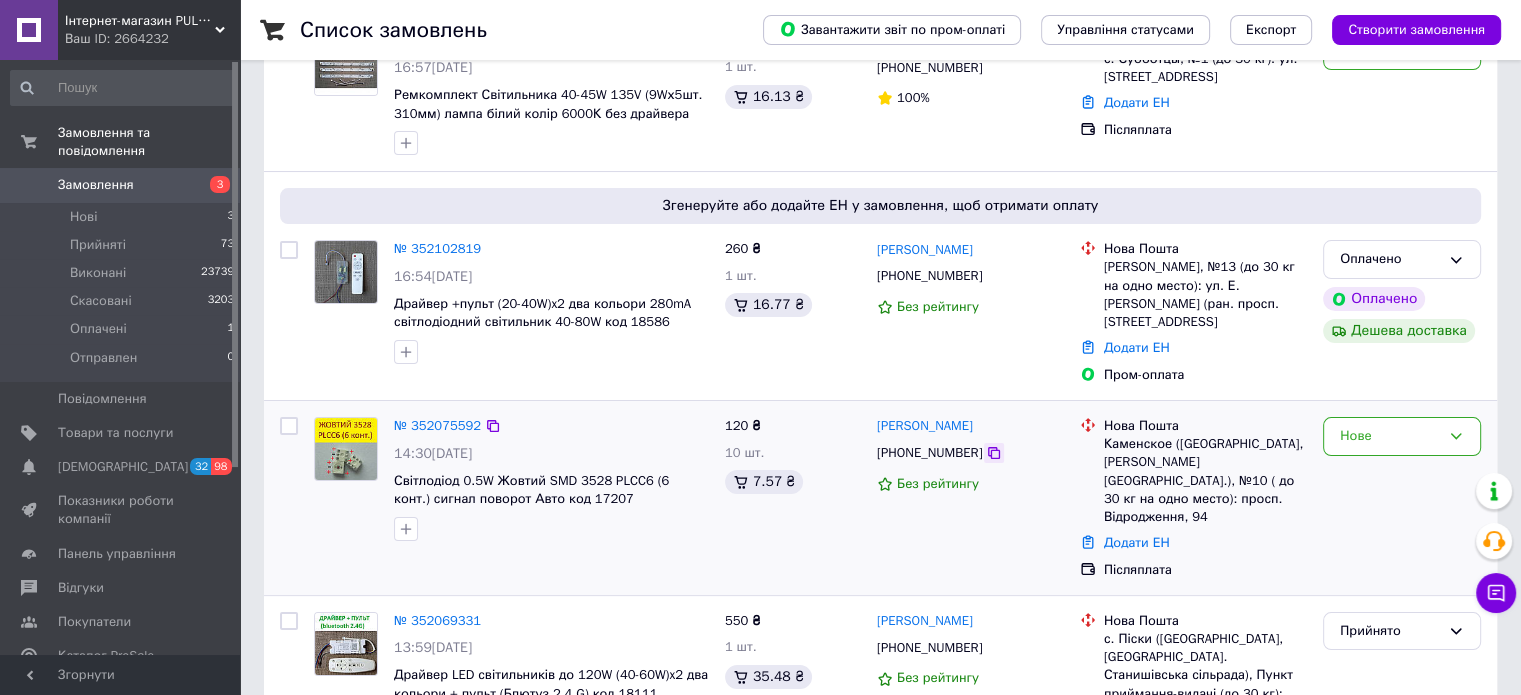 click 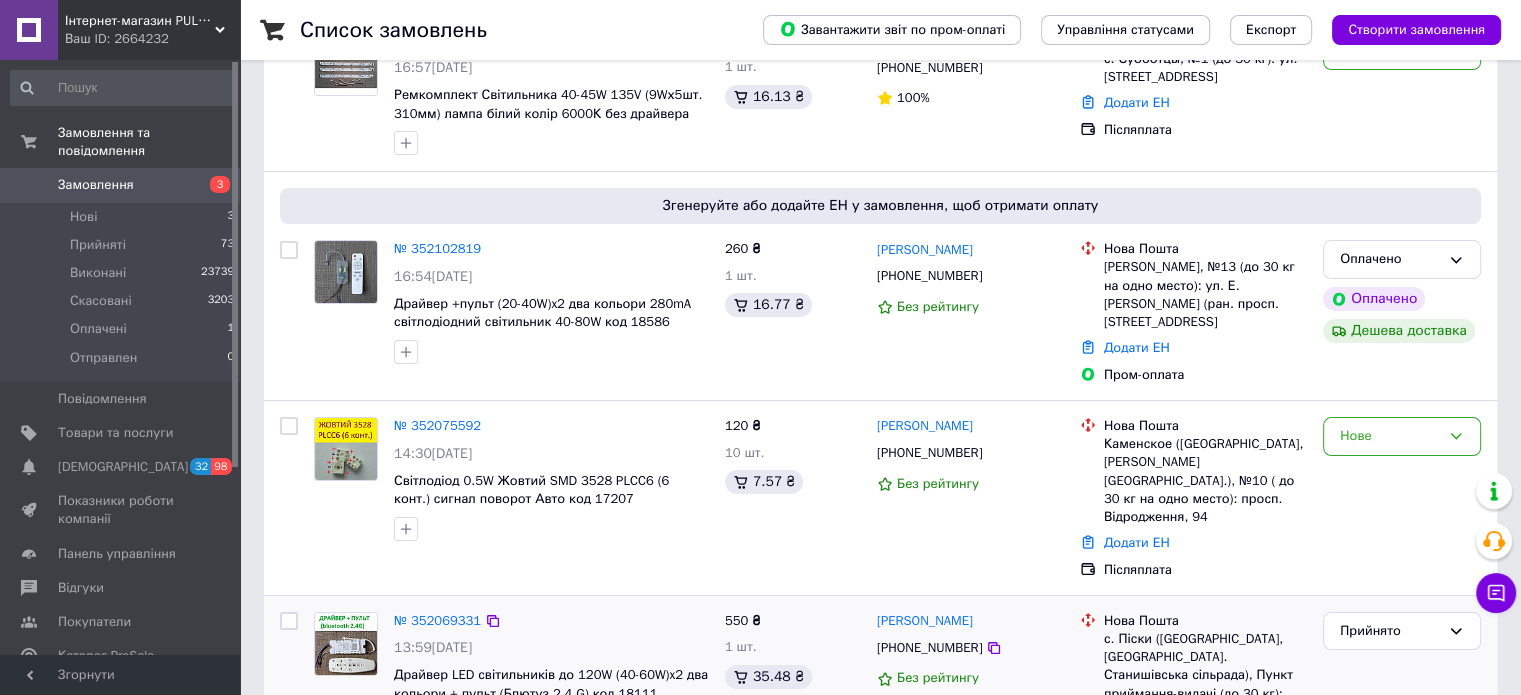 click at bounding box center (289, 707) 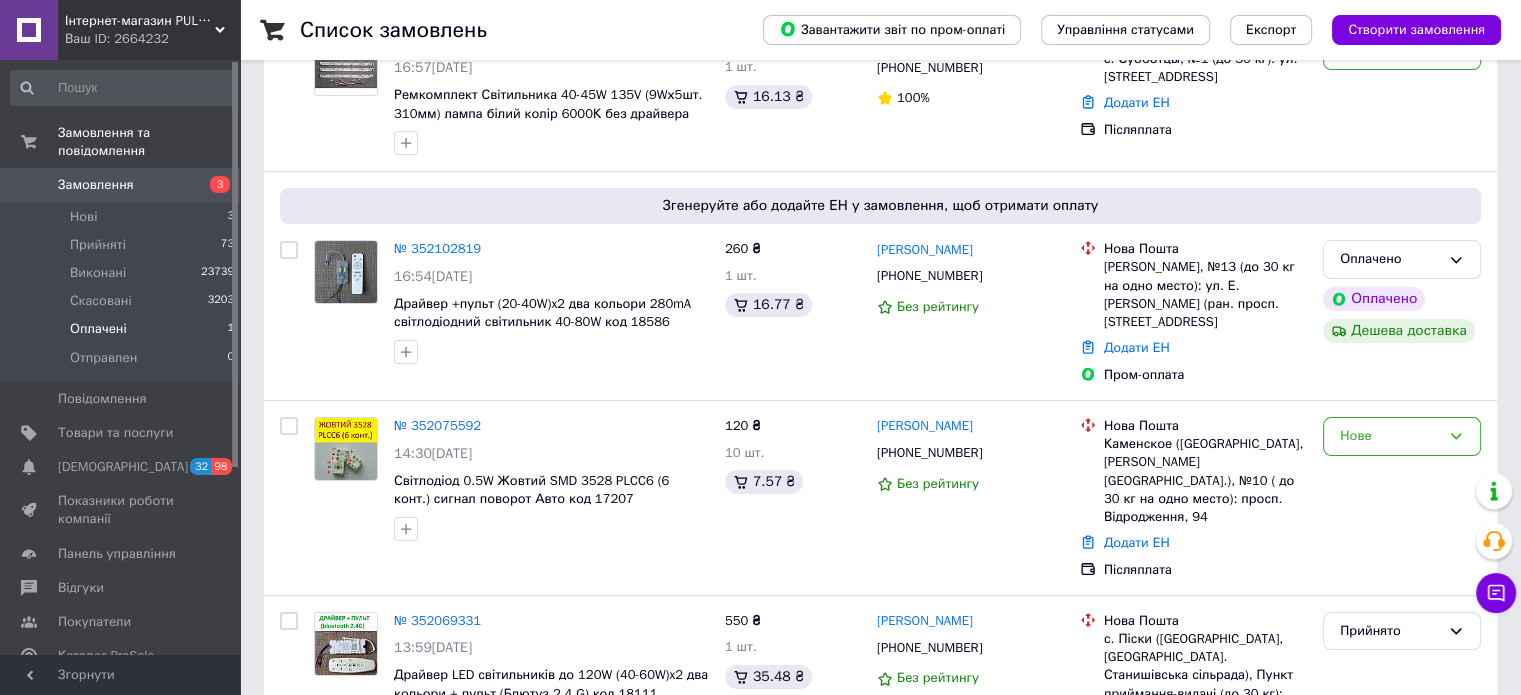 click on "Оплачені" at bounding box center [98, 329] 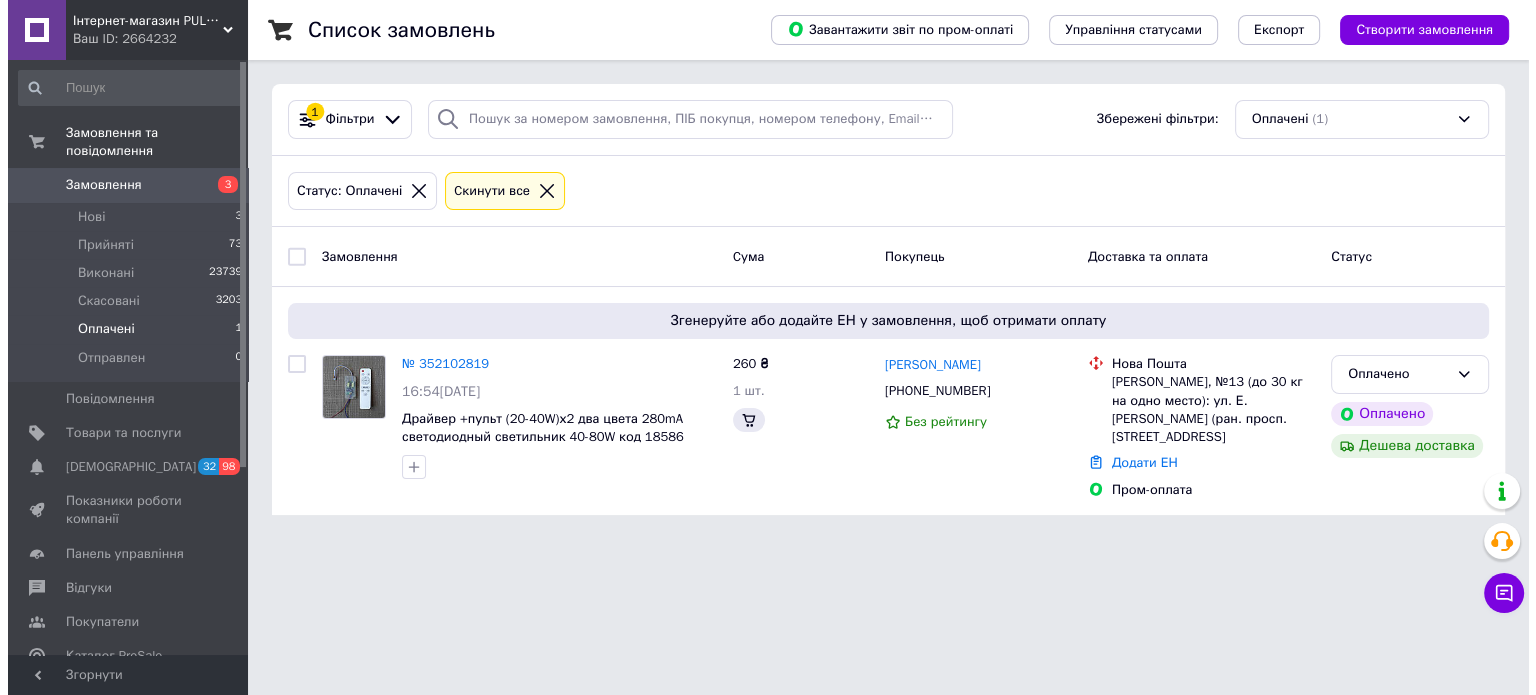 scroll, scrollTop: 0, scrollLeft: 0, axis: both 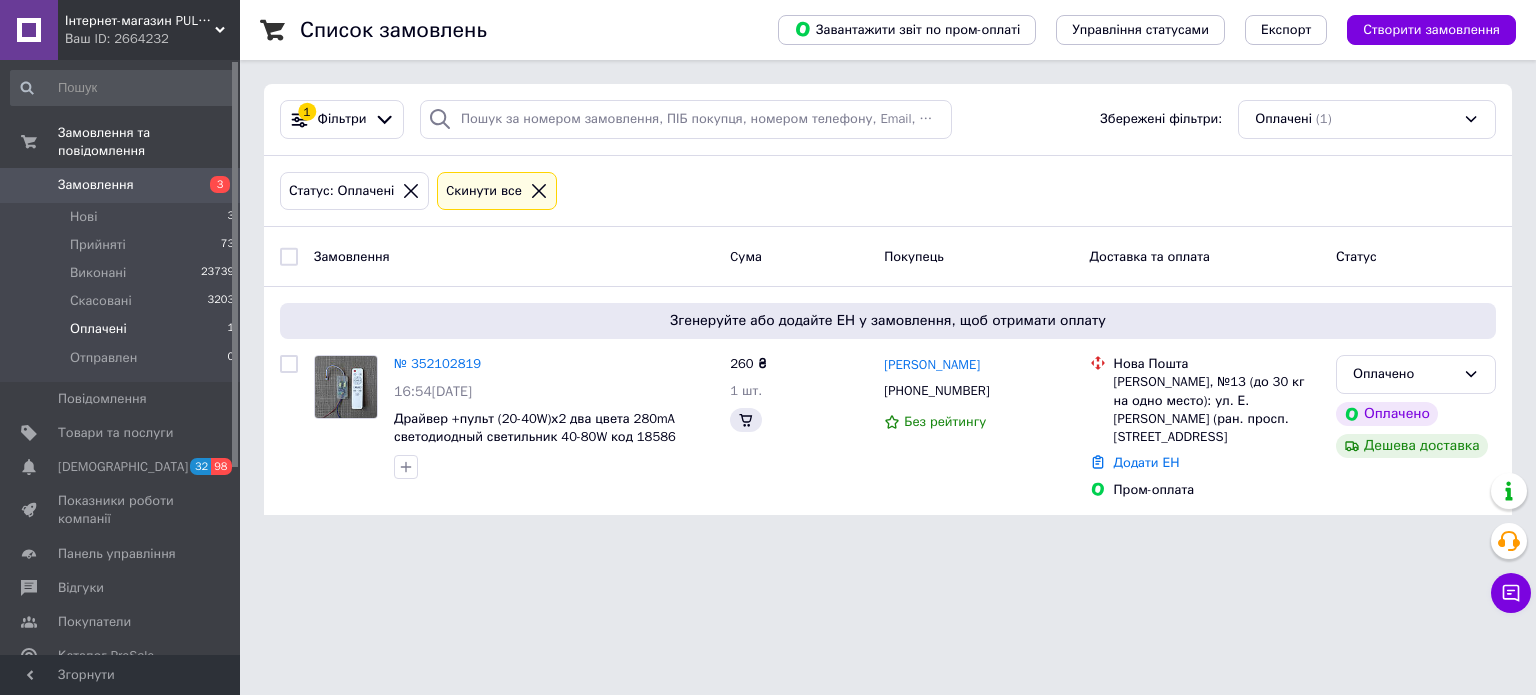 click on "Інтернет-магазин PULTSHOP Ваш ID: 2664232 Сайт Інтернет-магазин PULTSHOP Кабінет покупця Перевірити стан системи Сторінка на порталі Довідка Вийти Замовлення та повідомлення Замовлення 3 Нові 3 Прийняті 73 Виконані 23739 Скасовані 3203 Оплачені 1 Отправлен 0 Повідомлення 0 Товари та послуги Сповіщення 32 98 Показники роботи компанії Панель управління Відгуки Покупатели Каталог ProSale Аналітика Інструменти веб-майстра та SEO Управління сайтом Гаманець компанії Маркет Налаштування Тарифи та рахунки Prom топ Згорнути" at bounding box center (768, 269) 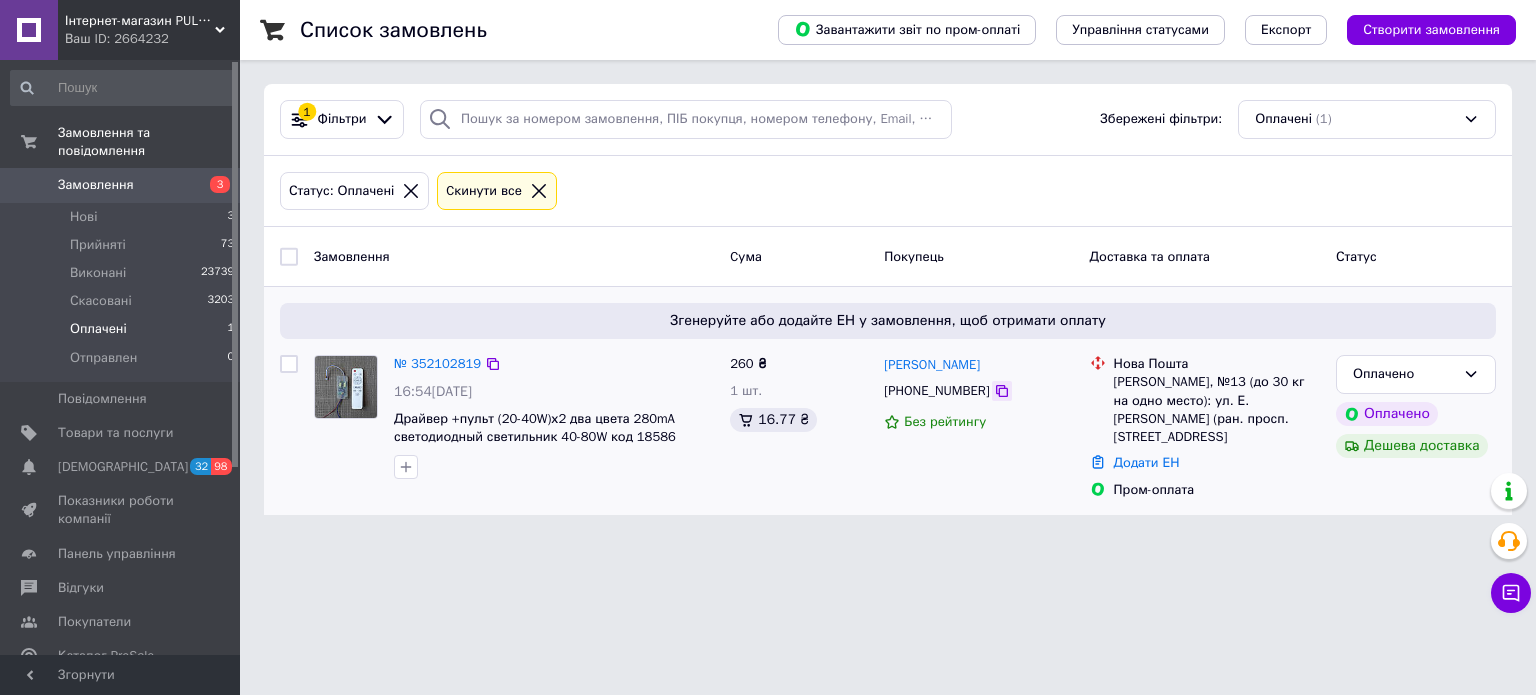 click 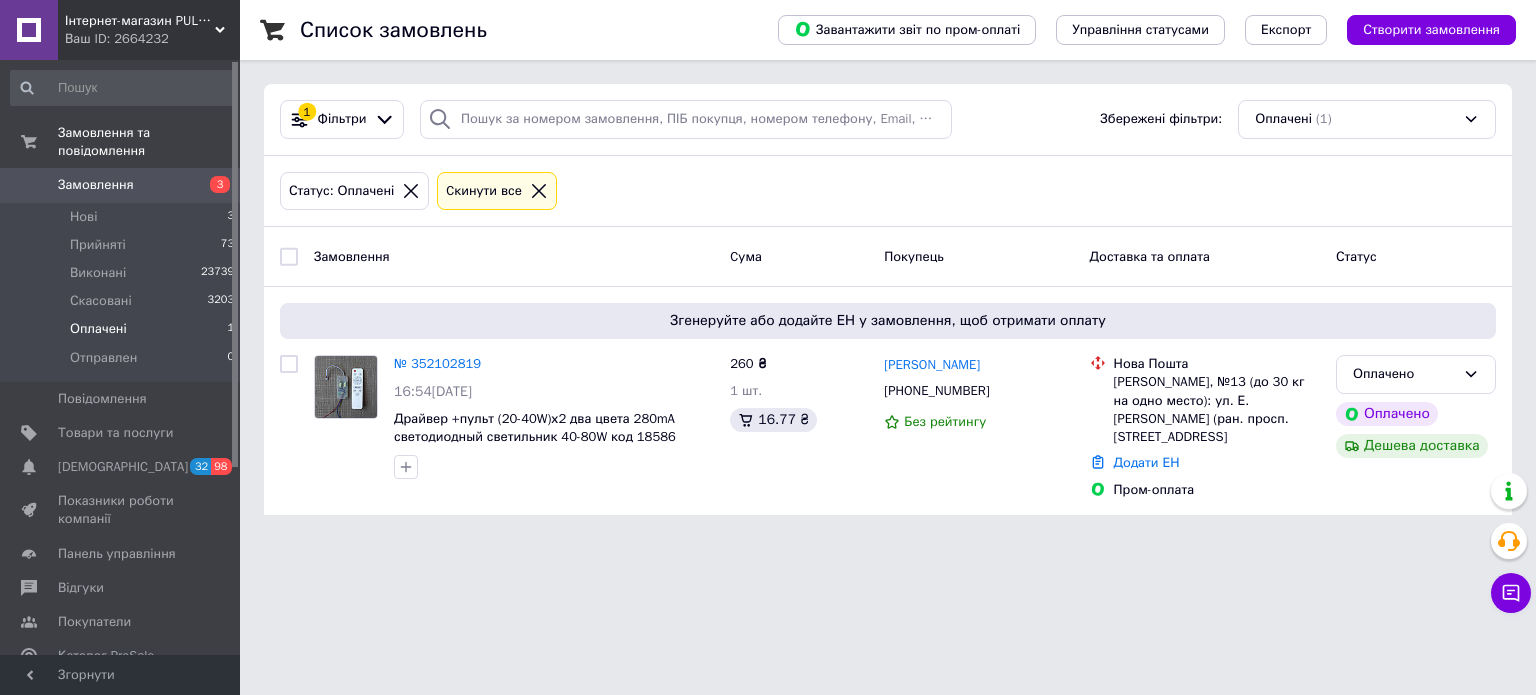 click on "Інтернет-магазин PULTSHOP Ваш ID: 2664232 Сайт Інтернет-магазин PULTSHOP Кабінет покупця Перевірити стан системи Сторінка на порталі Довідка Вийти Замовлення та повідомлення Замовлення 3 Нові 3 Прийняті 73 Виконані 23739 Скасовані 3203 Оплачені 1 Отправлен 0 Повідомлення 0 Товари та послуги Сповіщення 32 98 Показники роботи компанії Панель управління Відгуки Покупатели Каталог ProSale Аналітика Інструменти веб-майстра та SEO Управління сайтом Гаманець компанії Маркет Налаштування Тарифи та рахунки Prom топ Згорнути" at bounding box center [768, 269] 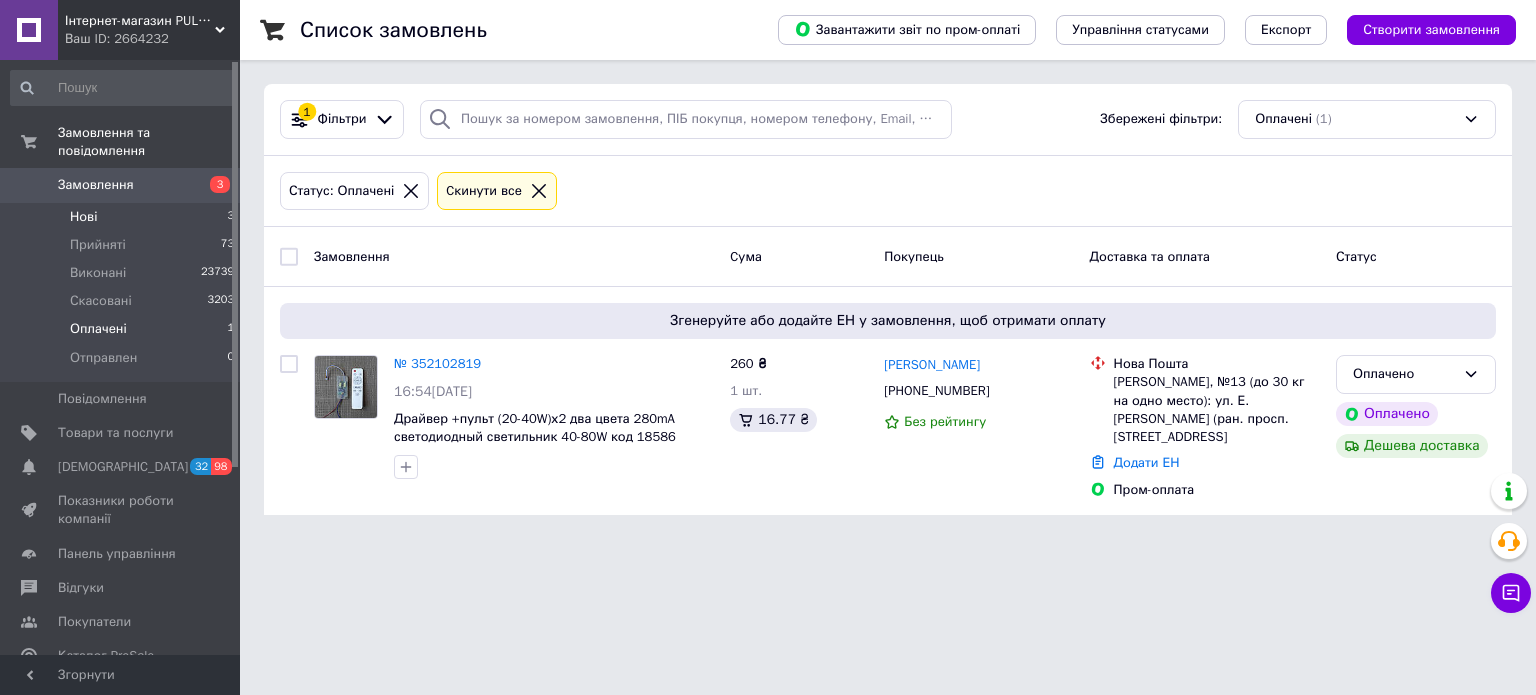 click on "Нові" at bounding box center [83, 217] 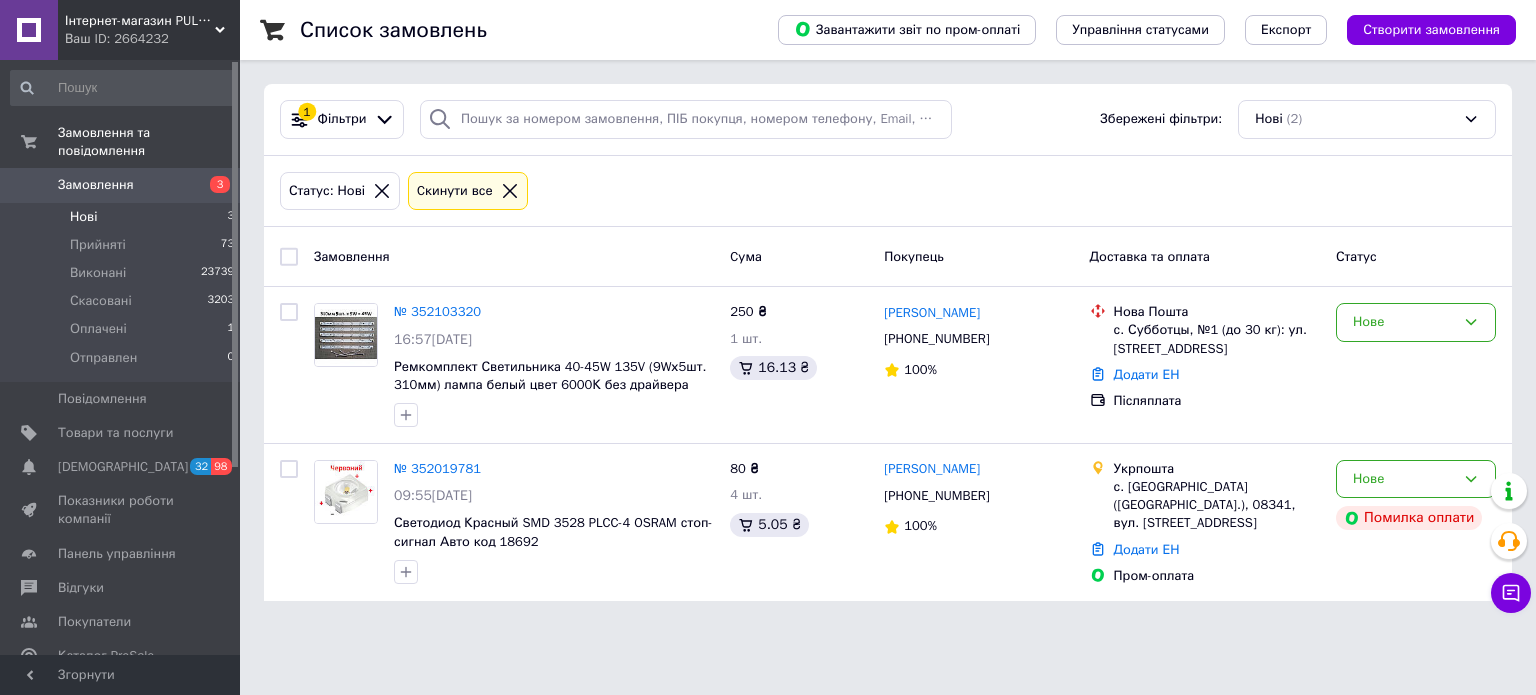 click on "Інтернет-магазин PULTSHOP Ваш ID: 2664232 Сайт Інтернет-магазин PULTSHOP Кабінет покупця Перевірити стан системи Сторінка на порталі Довідка Вийти Замовлення та повідомлення Замовлення 3 Нові 3 Прийняті 73 Виконані 23739 Скасовані 3203 Оплачені 1 Отправлен 0 Повідомлення 0 Товари та послуги Сповіщення 32 98 Показники роботи компанії Панель управління Відгуки Покупатели Каталог ProSale Аналітика Інструменти веб-майстра та SEO Управління сайтом Гаманець компанії Маркет Налаштування Тарифи та рахунки Prom топ Згорнути" at bounding box center (768, 312) 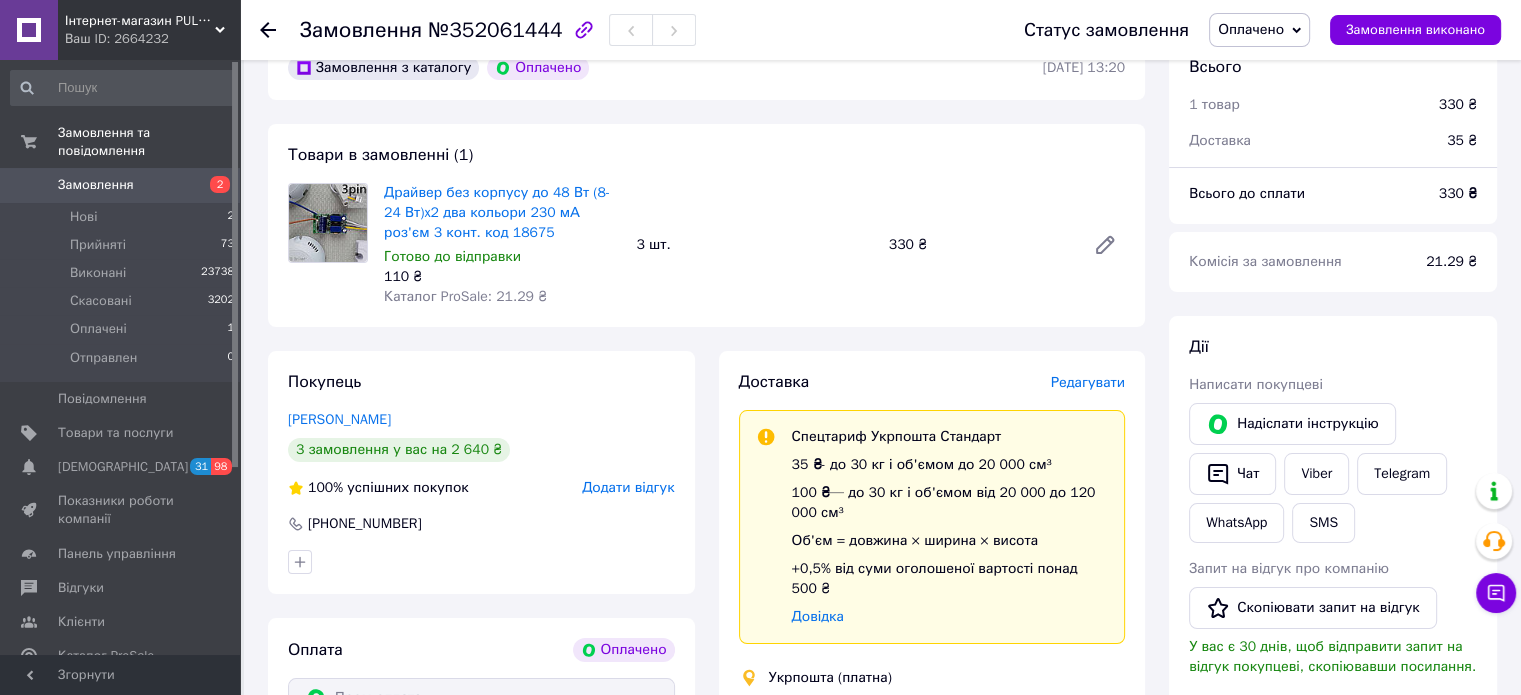 scroll, scrollTop: 100, scrollLeft: 0, axis: vertical 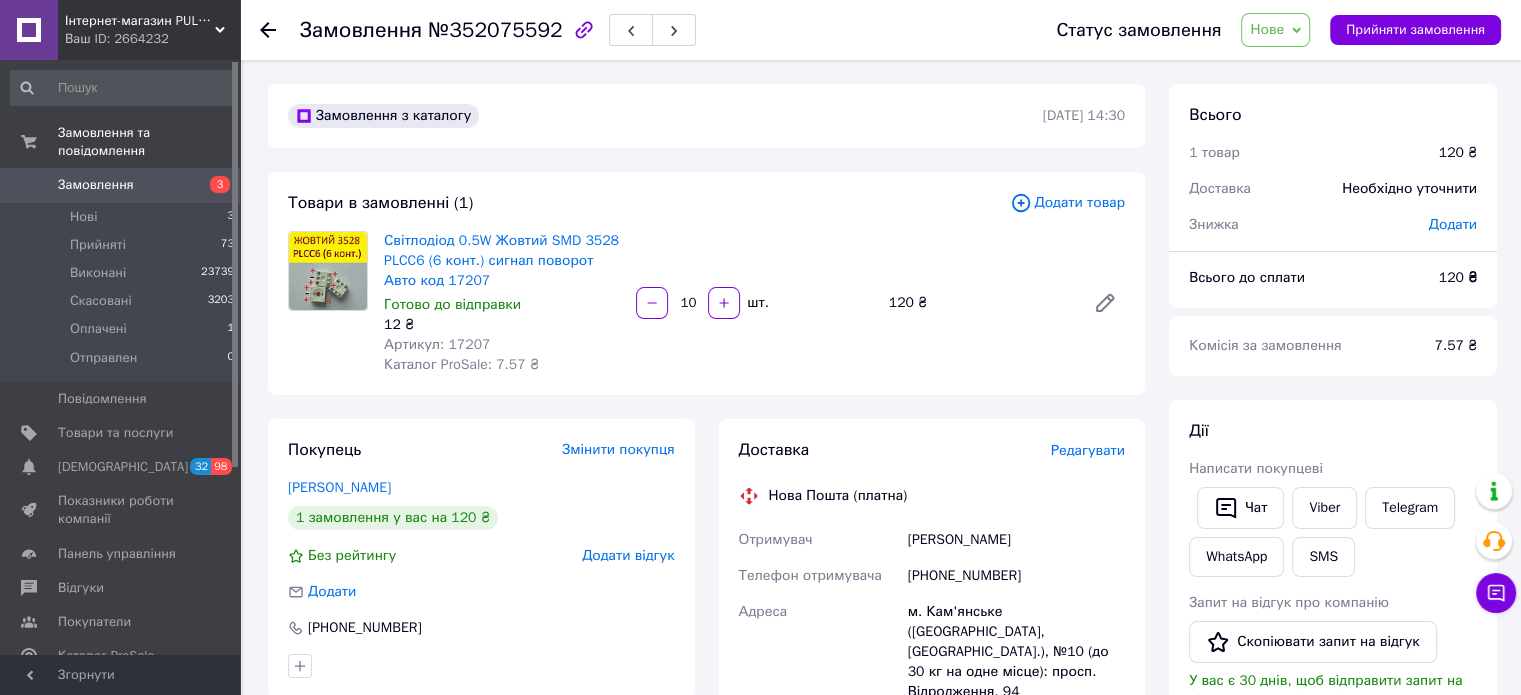 click at bounding box center [481, 666] 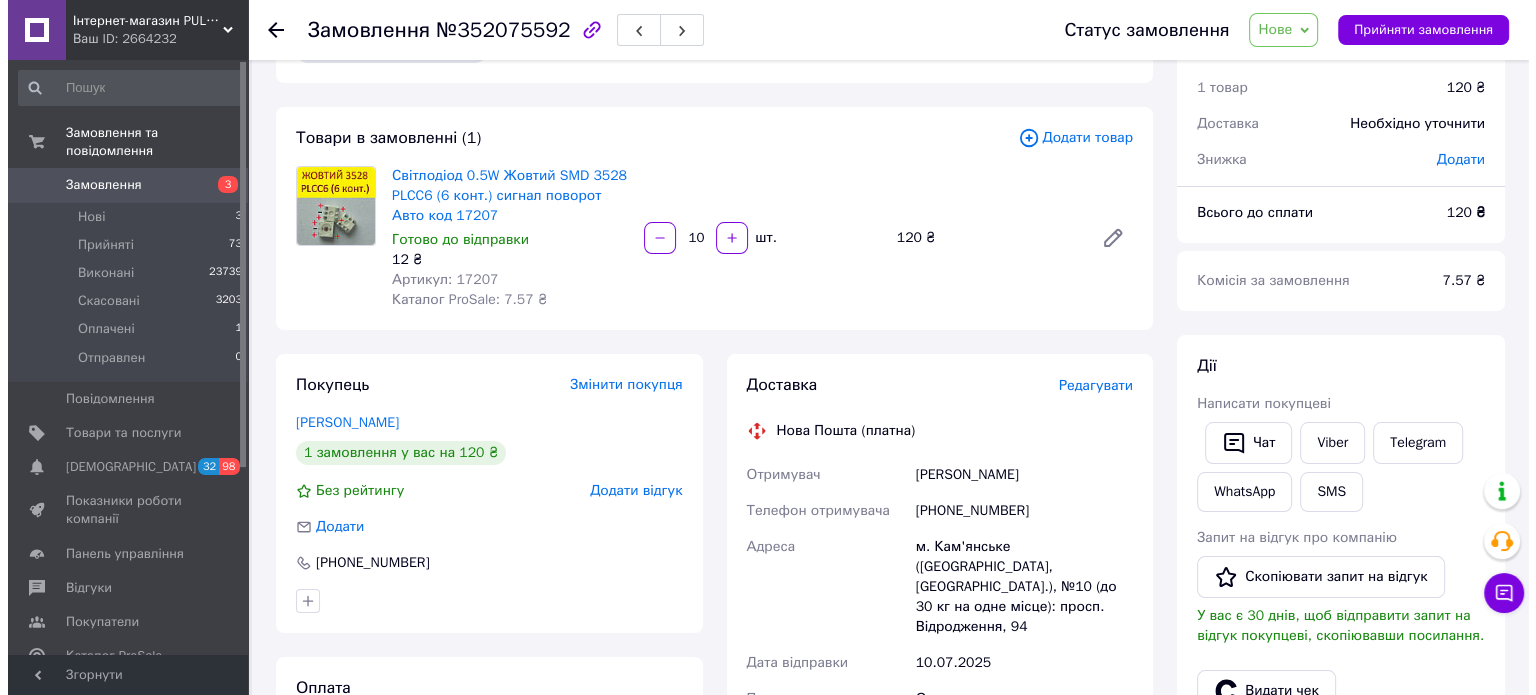 scroll, scrollTop: 100, scrollLeft: 0, axis: vertical 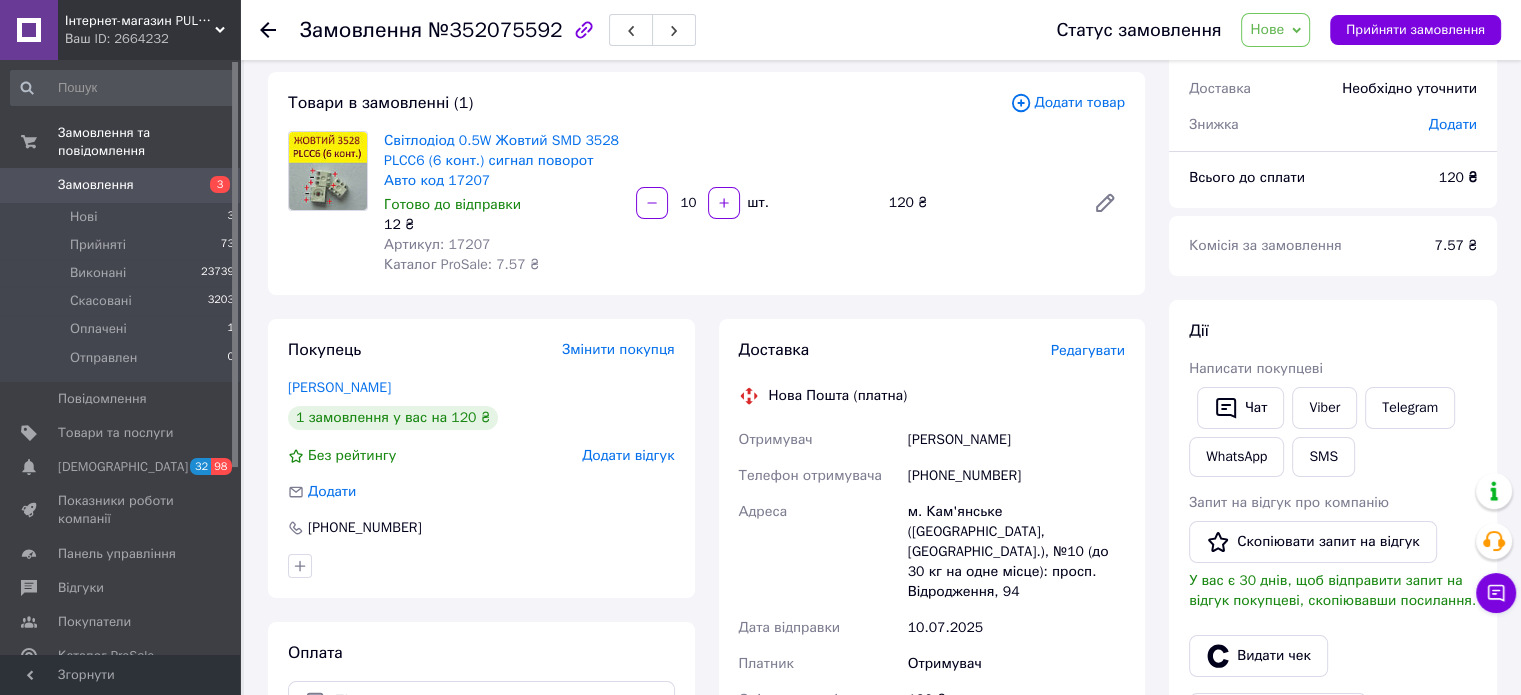 click on "Редагувати" at bounding box center [1088, 350] 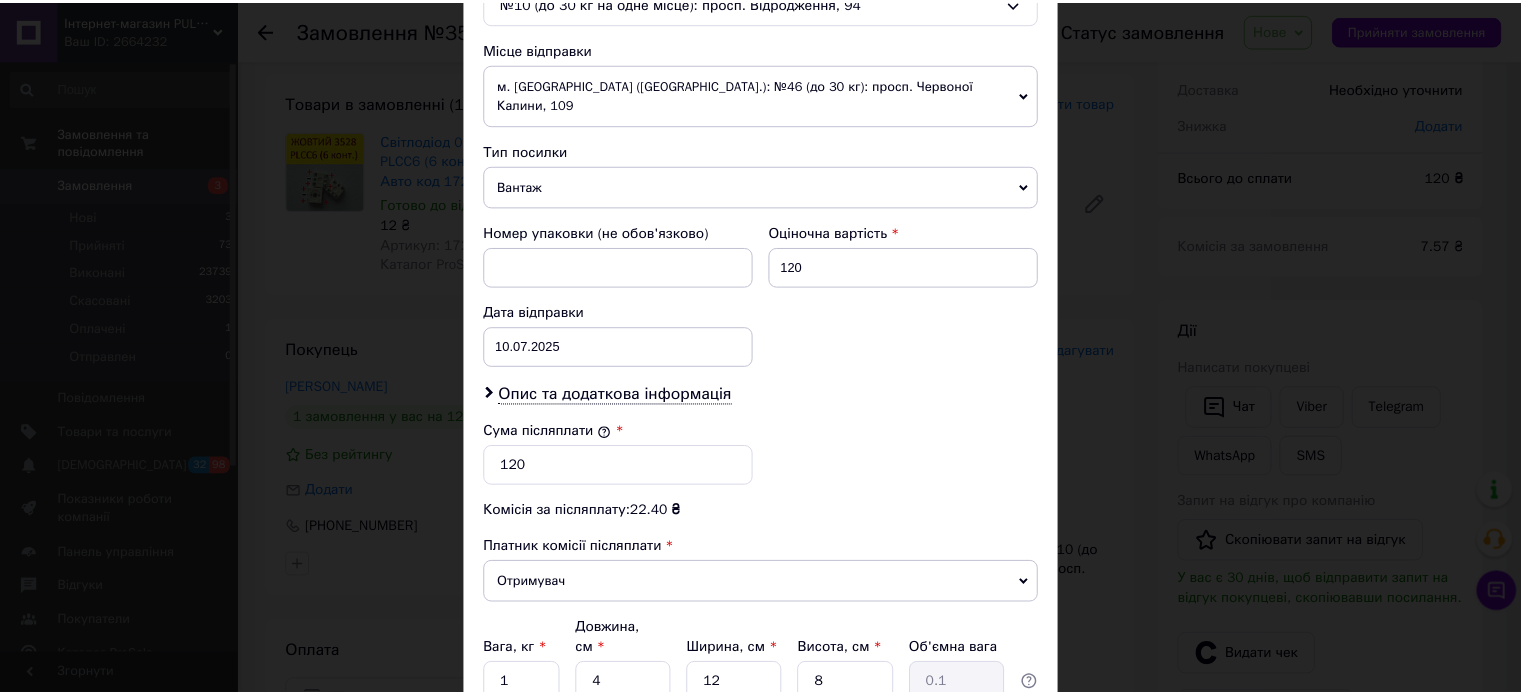 scroll, scrollTop: 800, scrollLeft: 0, axis: vertical 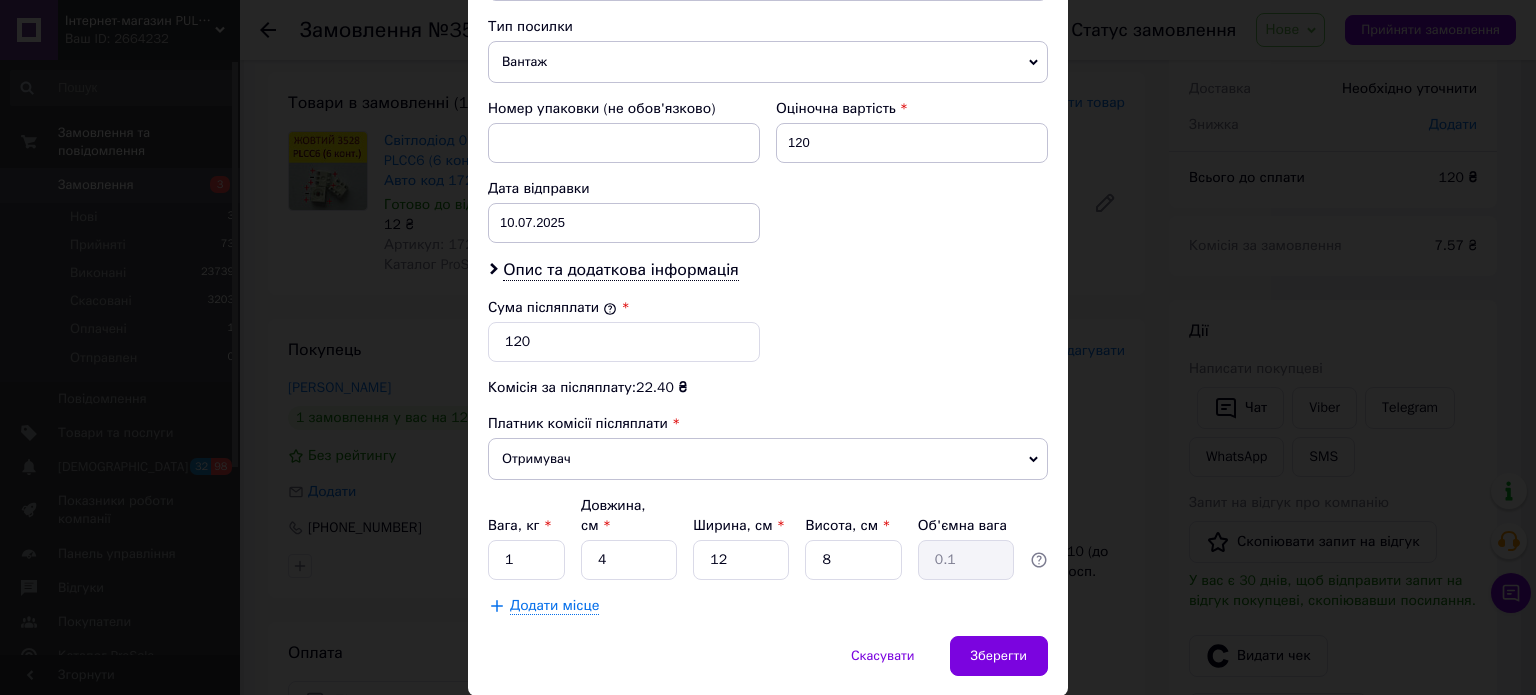 click on "× Редагування доставки Спосіб доставки Нова Пошта (платна) Платник Отримувач Відправник Прізвище отримувача Белобров Ім'я отримувача Юрий По батькові отримувача Телефон отримувача +380675640426 Тип доставки У відділенні Кур'єром В поштоматі Місто м. Кам'янське (Дніпропетровська обл., Кам'янський р-н.) Відділення №10 (до 30 кг на одне місце): просп. Відродження, 94 Місце відправки м. Львів (Львівська обл.): №46 (до 30 кг): просп. Червоної Калини, 109 Немає збігів. Спробуйте змінити умови пошуку Додати ще місце відправки Тип посилки Вантаж Документи Оціночна вартість 120 < 2025" at bounding box center [768, 347] 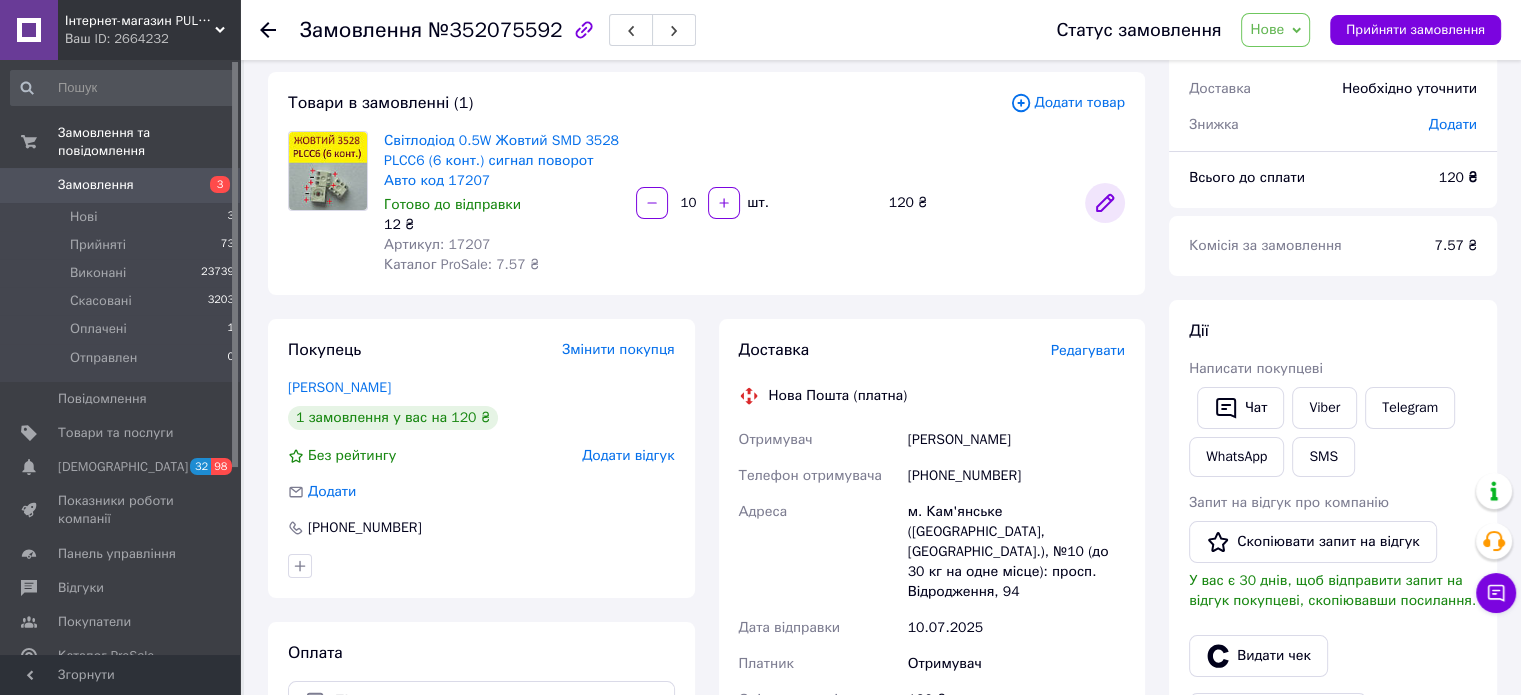 click 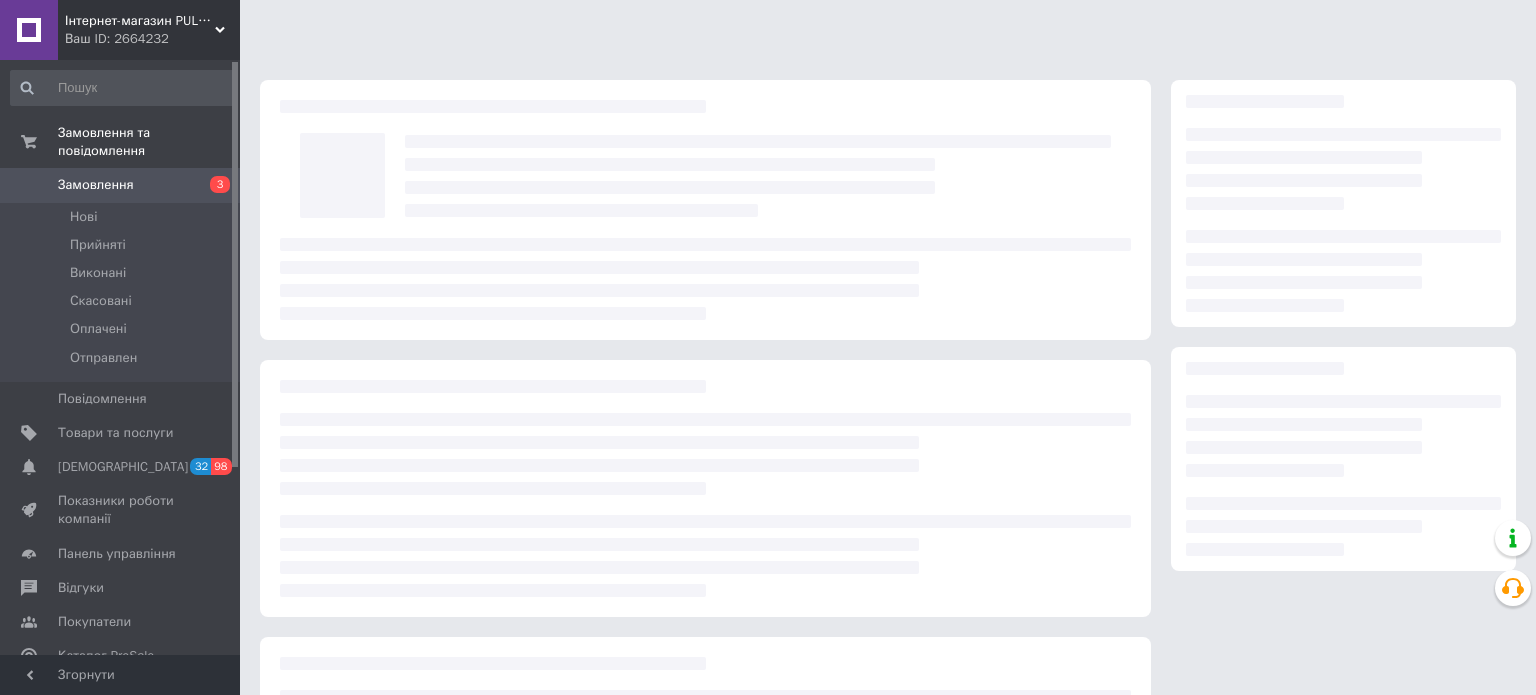 scroll, scrollTop: 100, scrollLeft: 0, axis: vertical 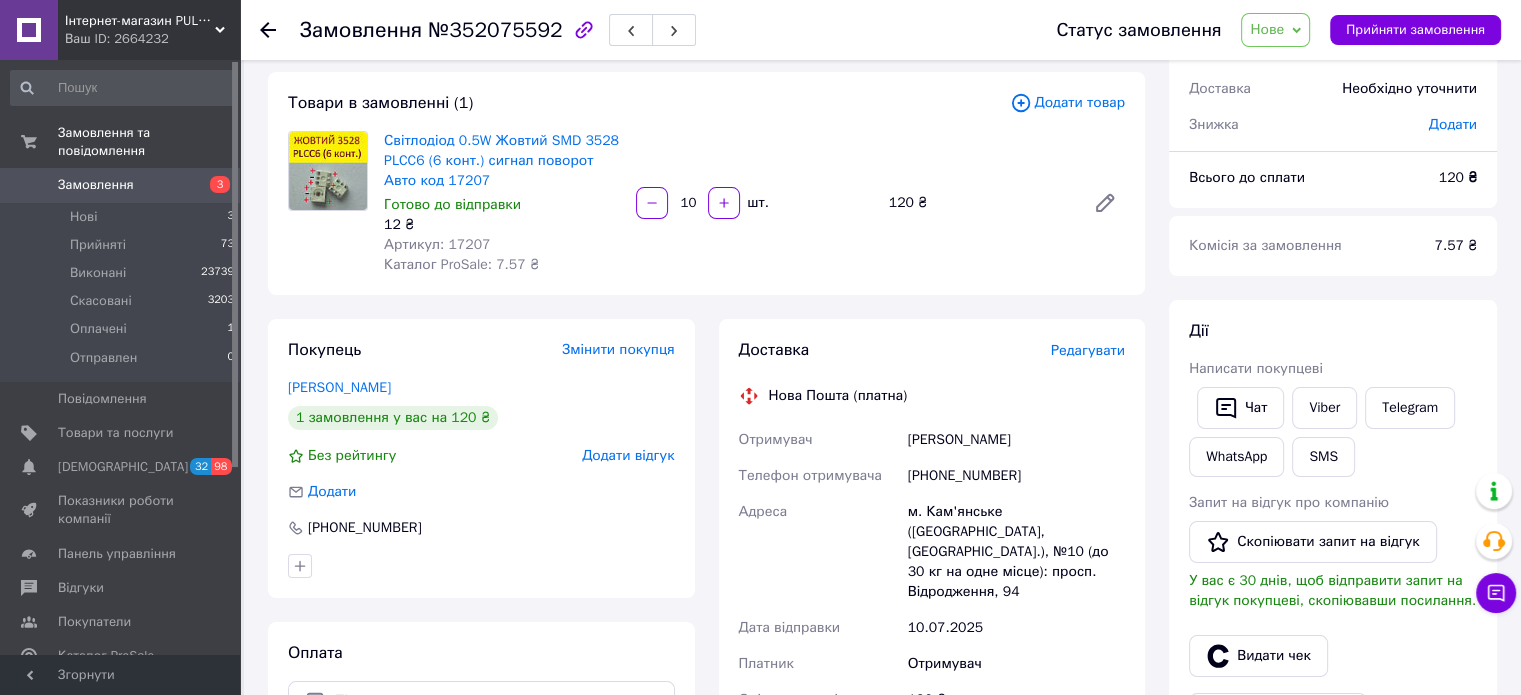click on "Редагувати" at bounding box center [1088, 350] 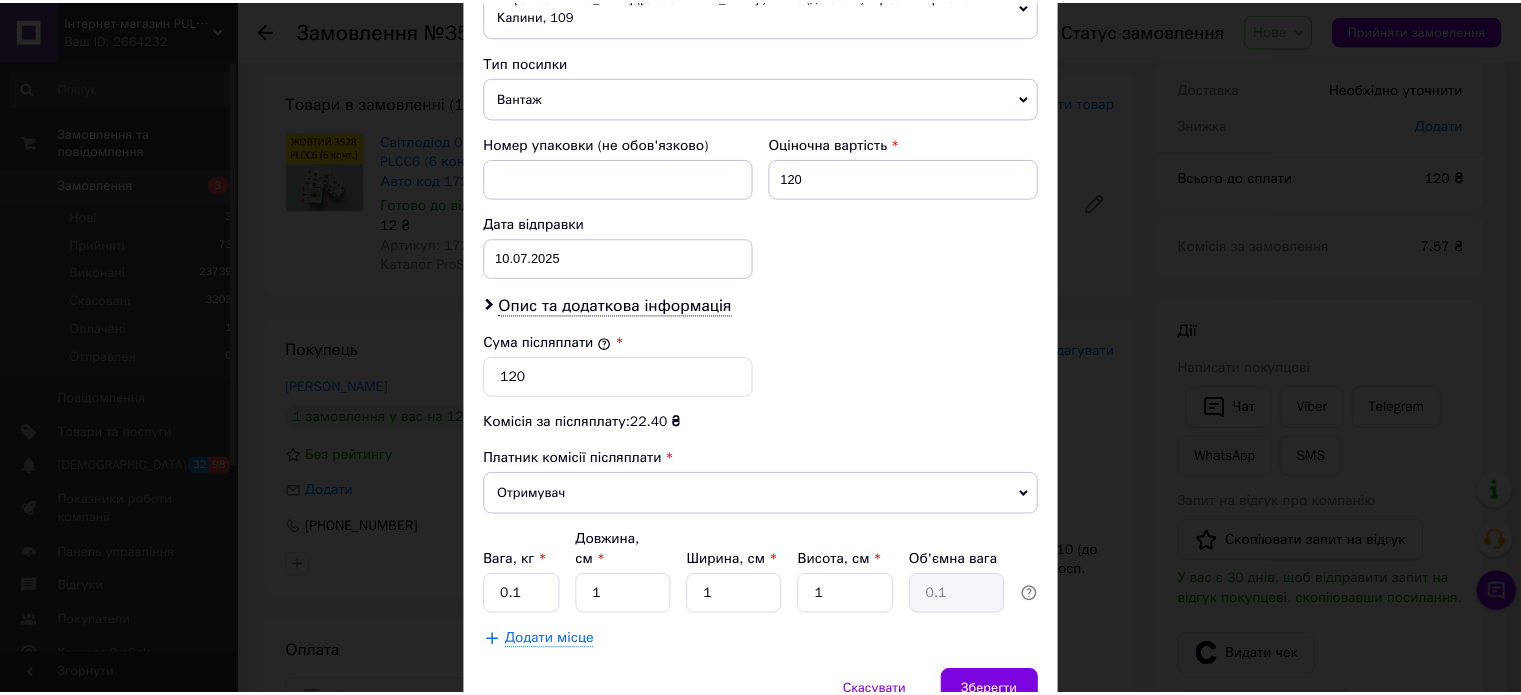 scroll, scrollTop: 824, scrollLeft: 0, axis: vertical 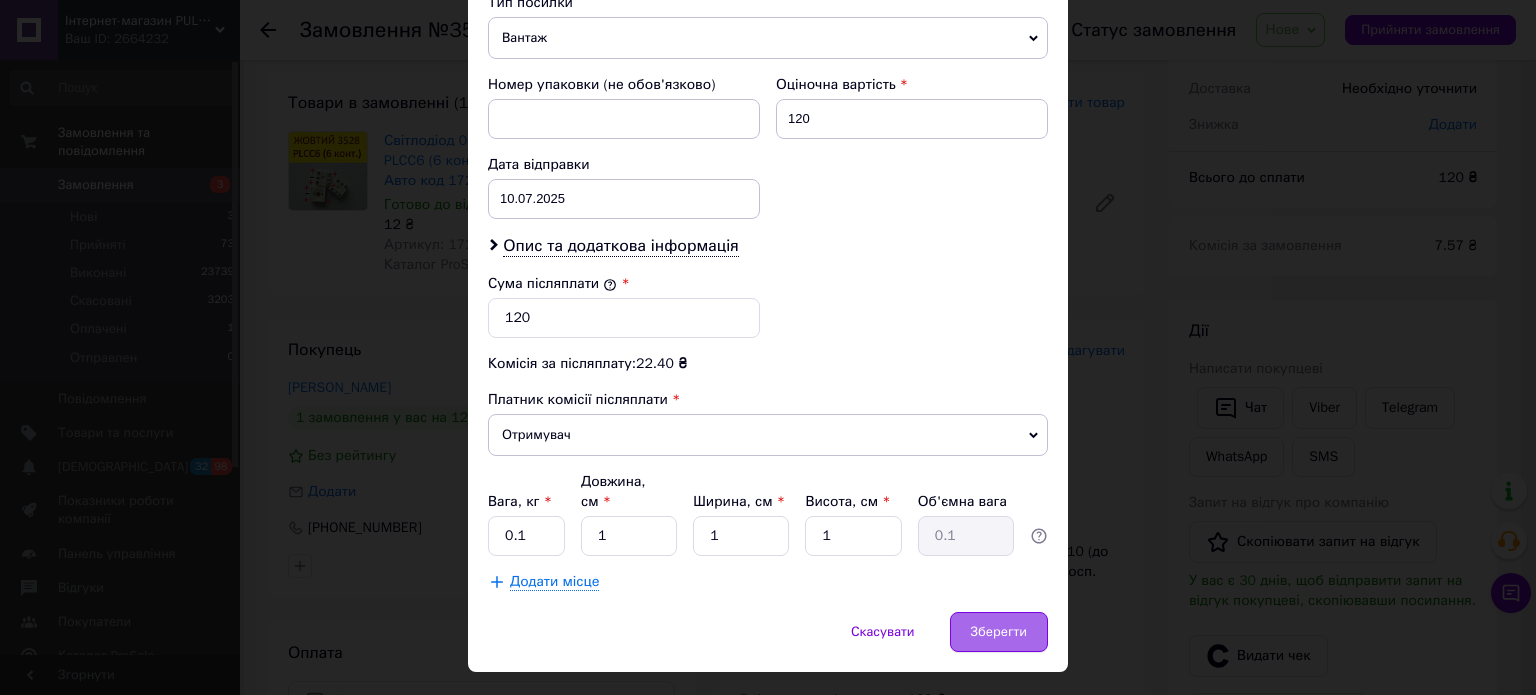 click on "Зберегти" at bounding box center [999, 632] 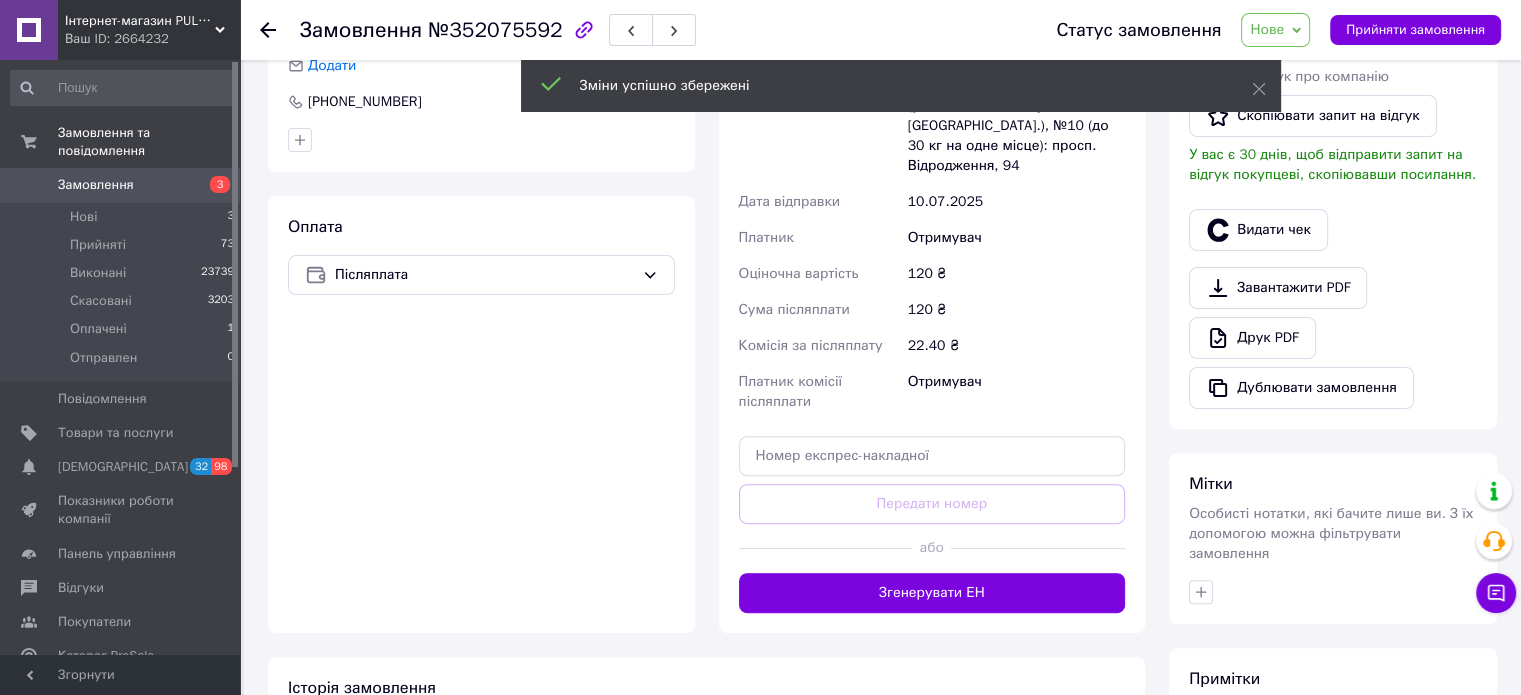 scroll, scrollTop: 700, scrollLeft: 0, axis: vertical 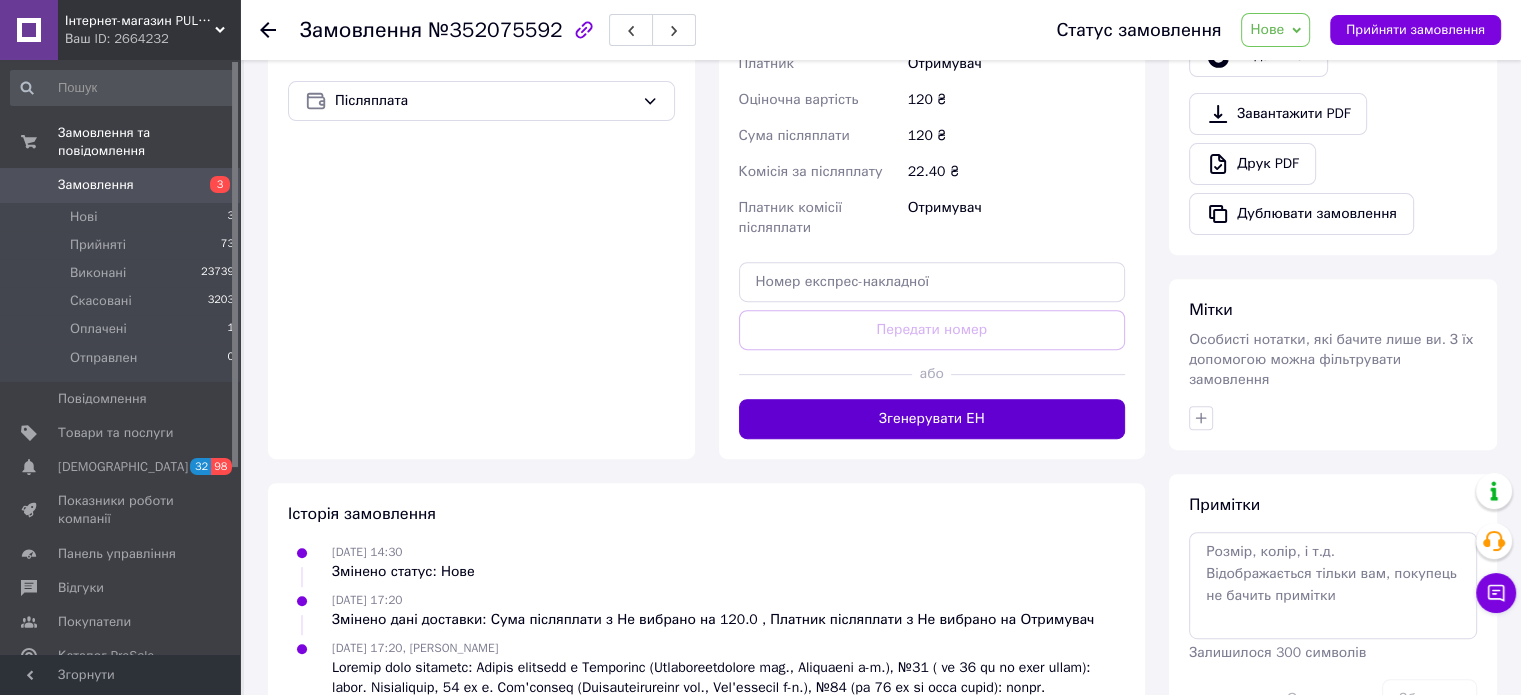 click on "Згенерувати ЕН" at bounding box center [932, 419] 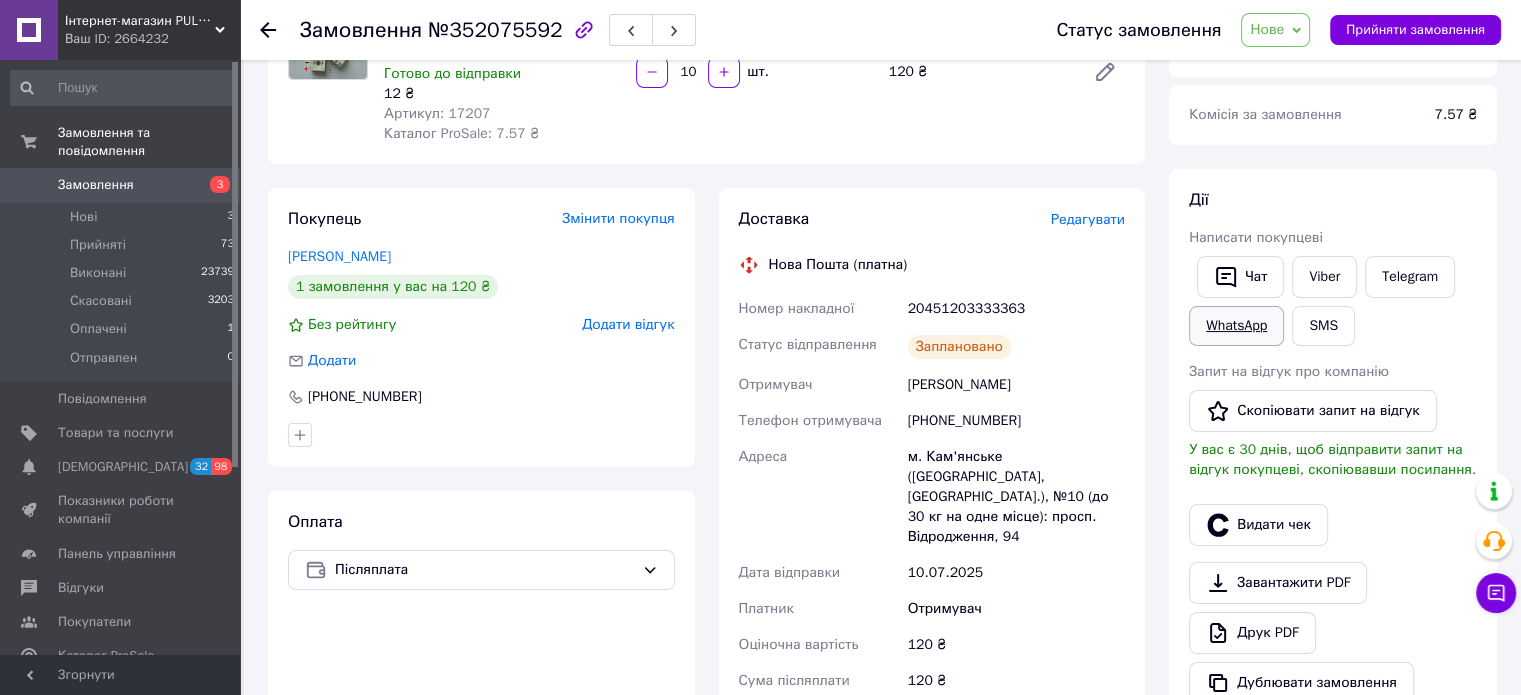 scroll, scrollTop: 200, scrollLeft: 0, axis: vertical 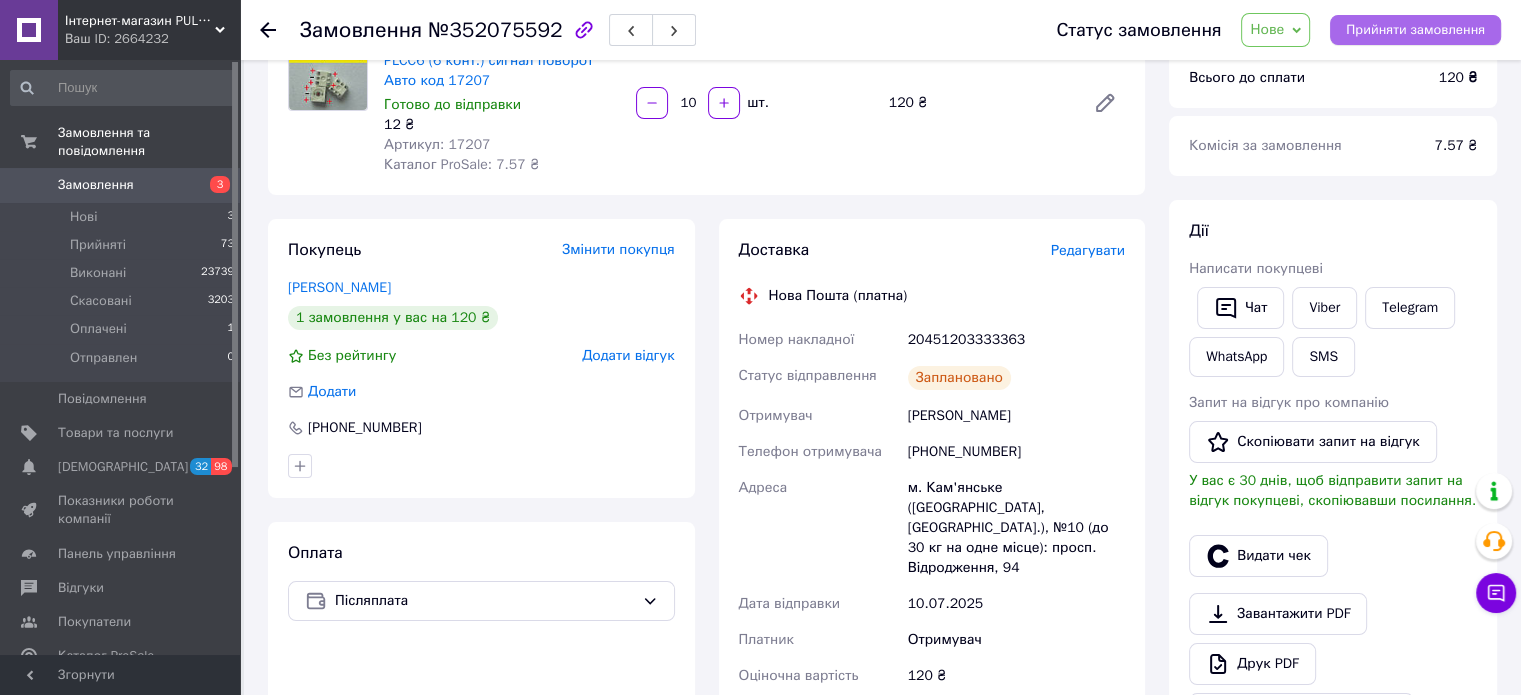 click on "Прийняти замовлення" at bounding box center [1415, 30] 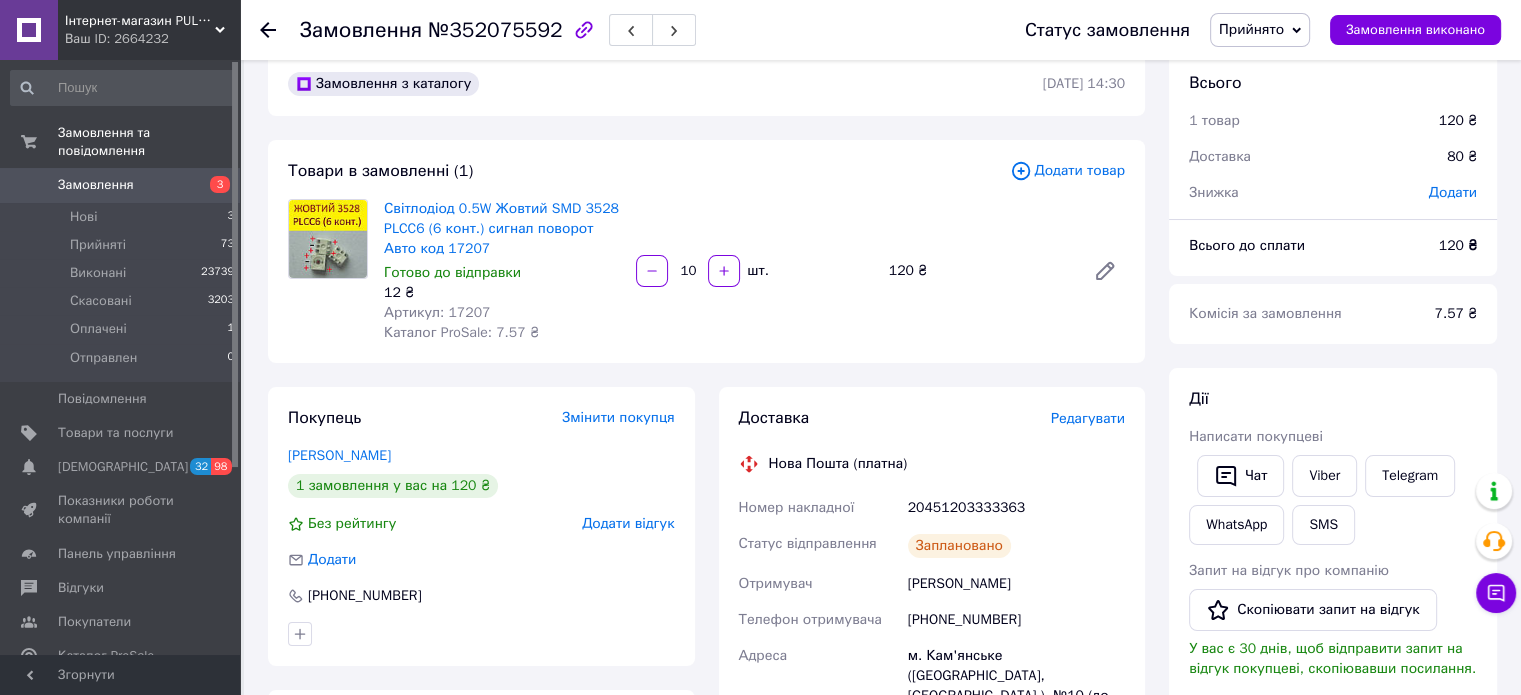 scroll, scrollTop: 0, scrollLeft: 0, axis: both 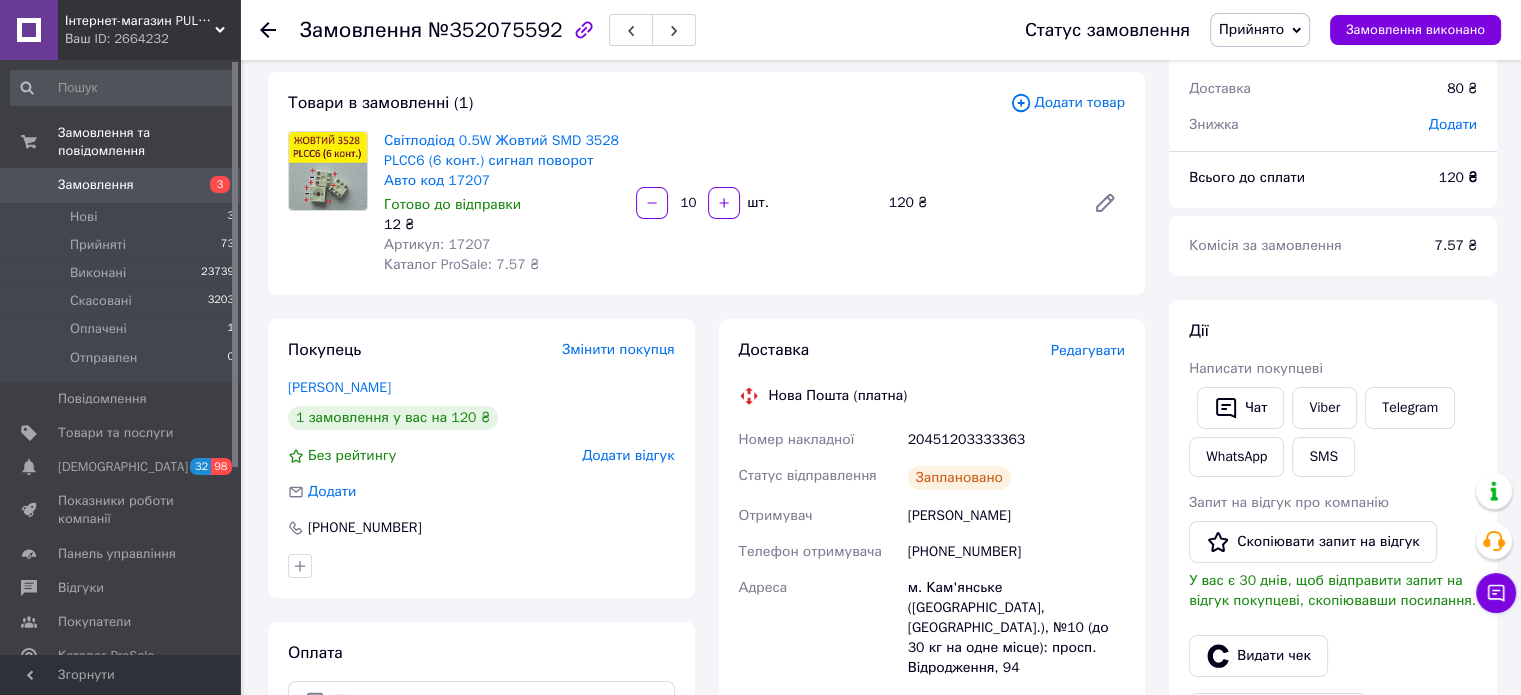 type 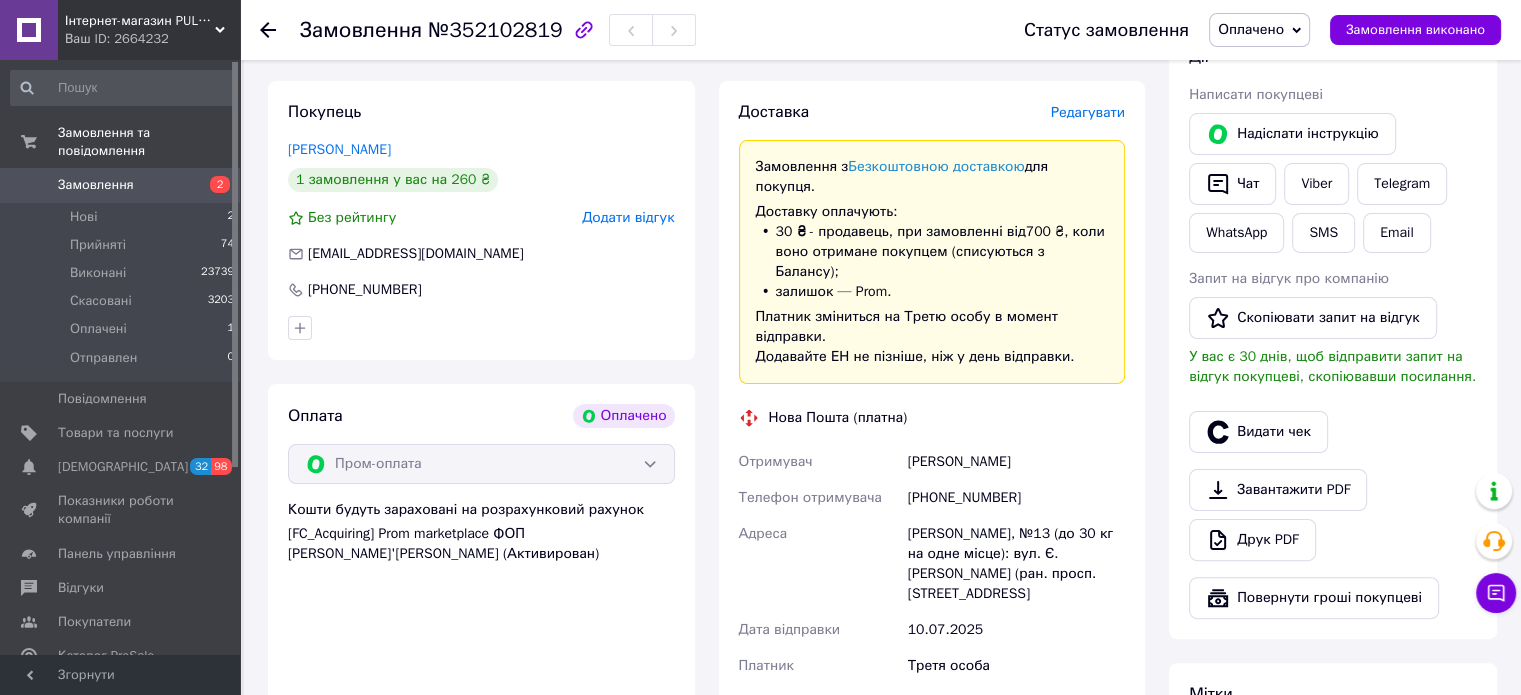 scroll, scrollTop: 700, scrollLeft: 0, axis: vertical 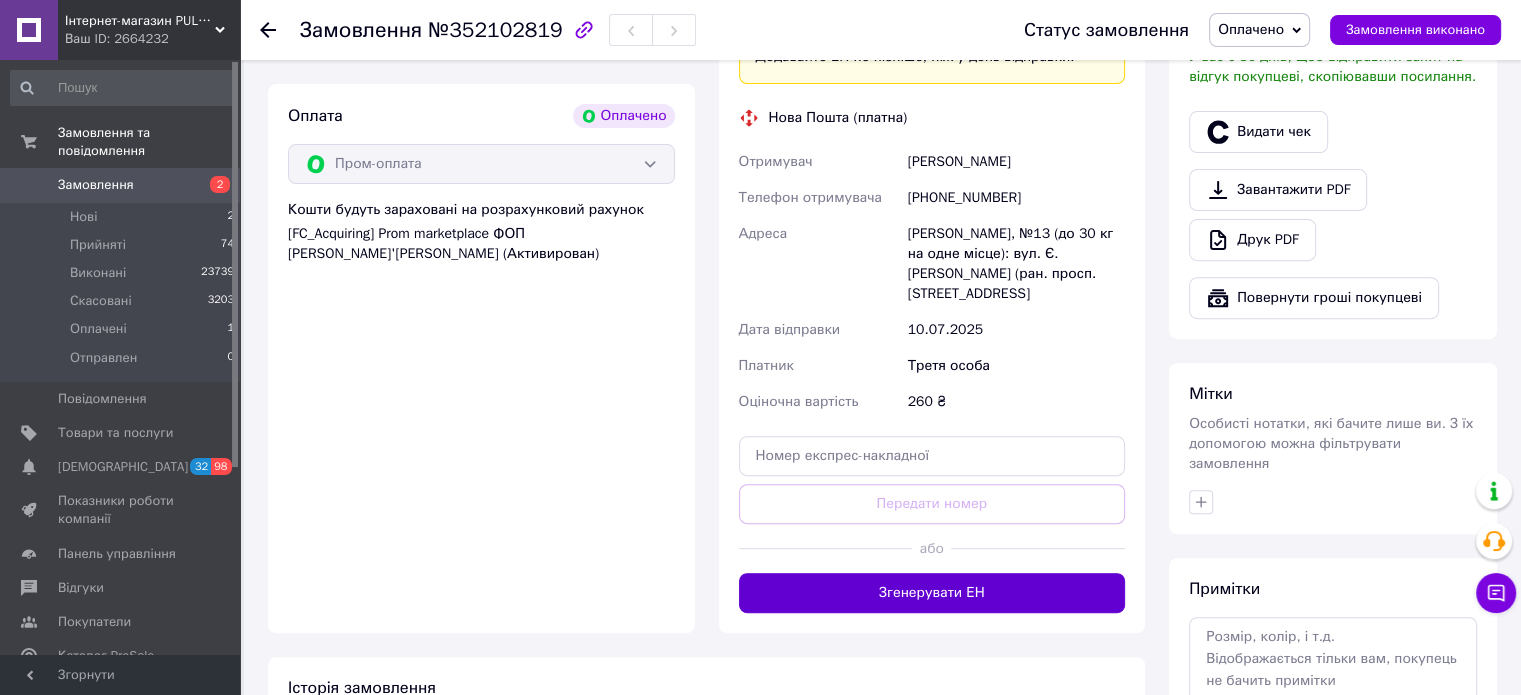 click on "Згенерувати ЕН" at bounding box center [932, 593] 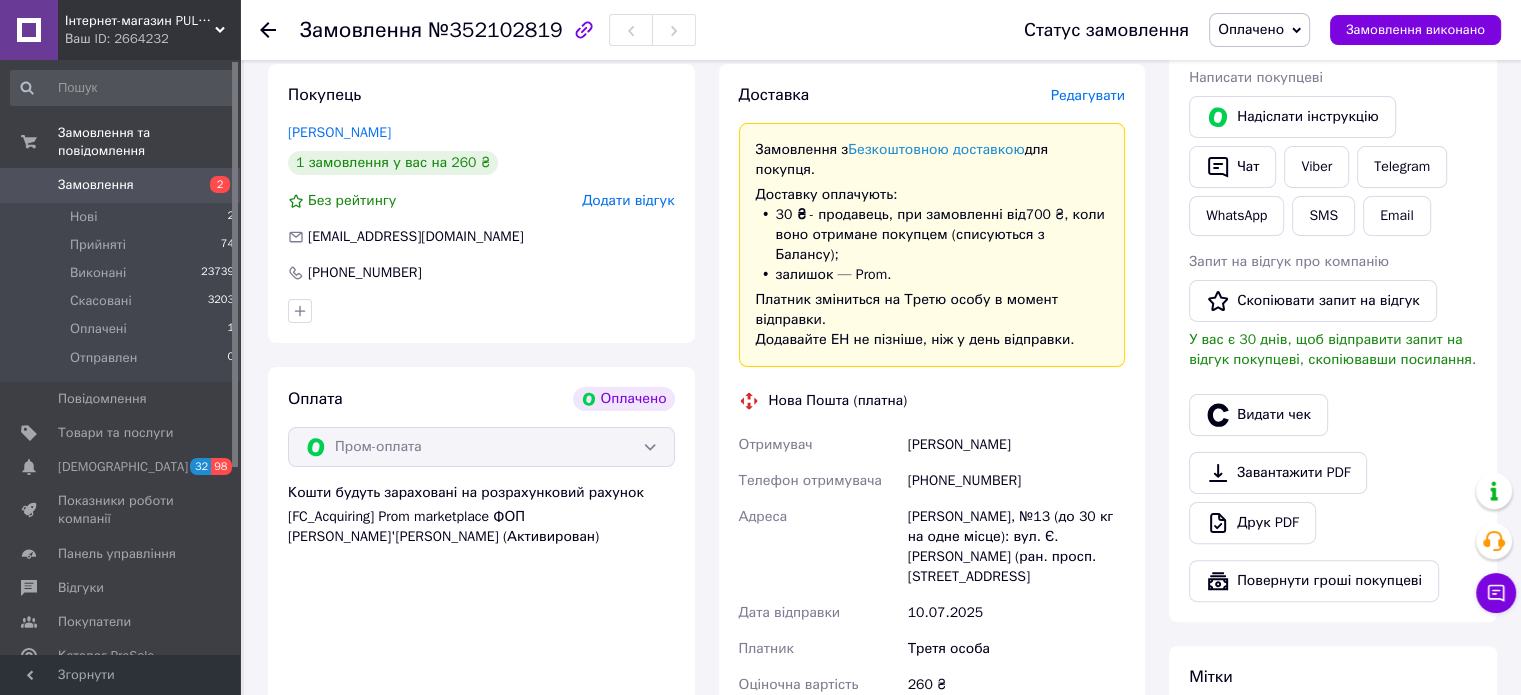 scroll, scrollTop: 400, scrollLeft: 0, axis: vertical 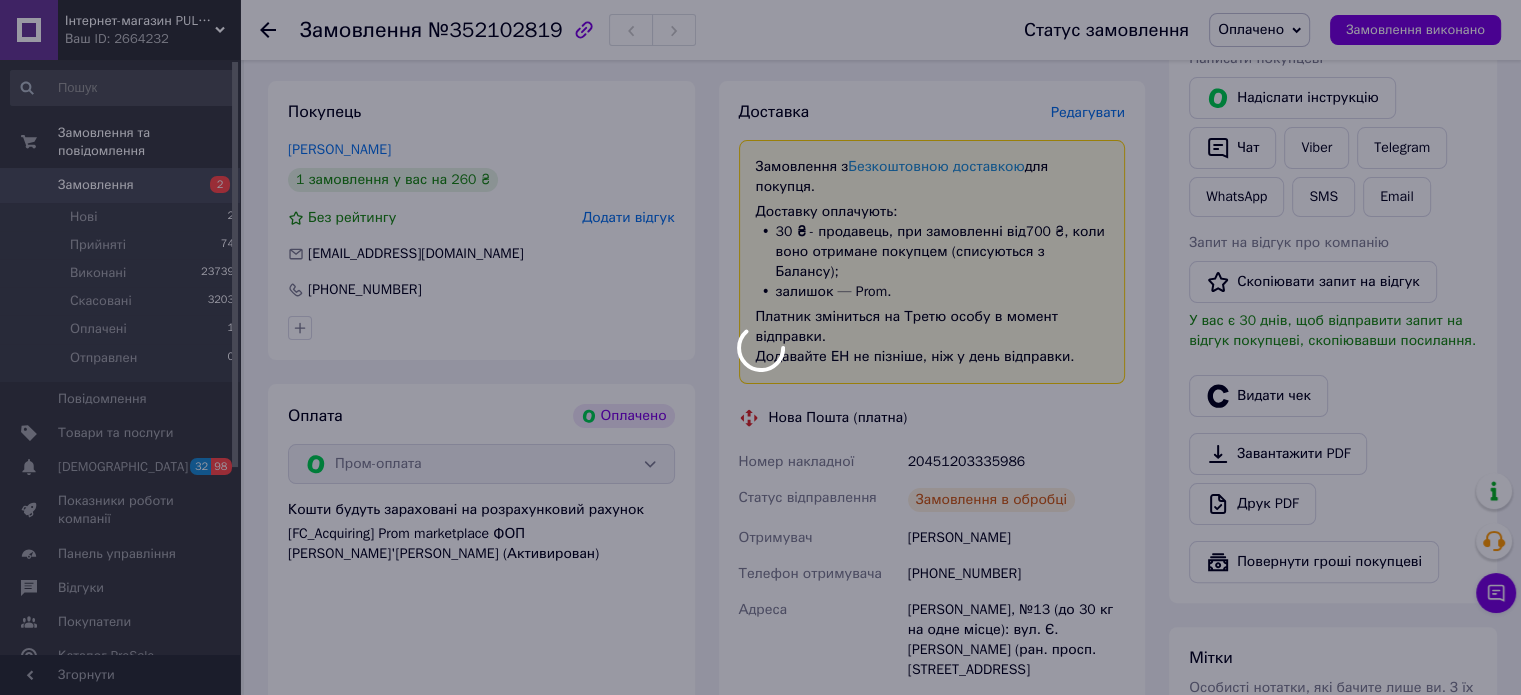 click at bounding box center (760, 347) 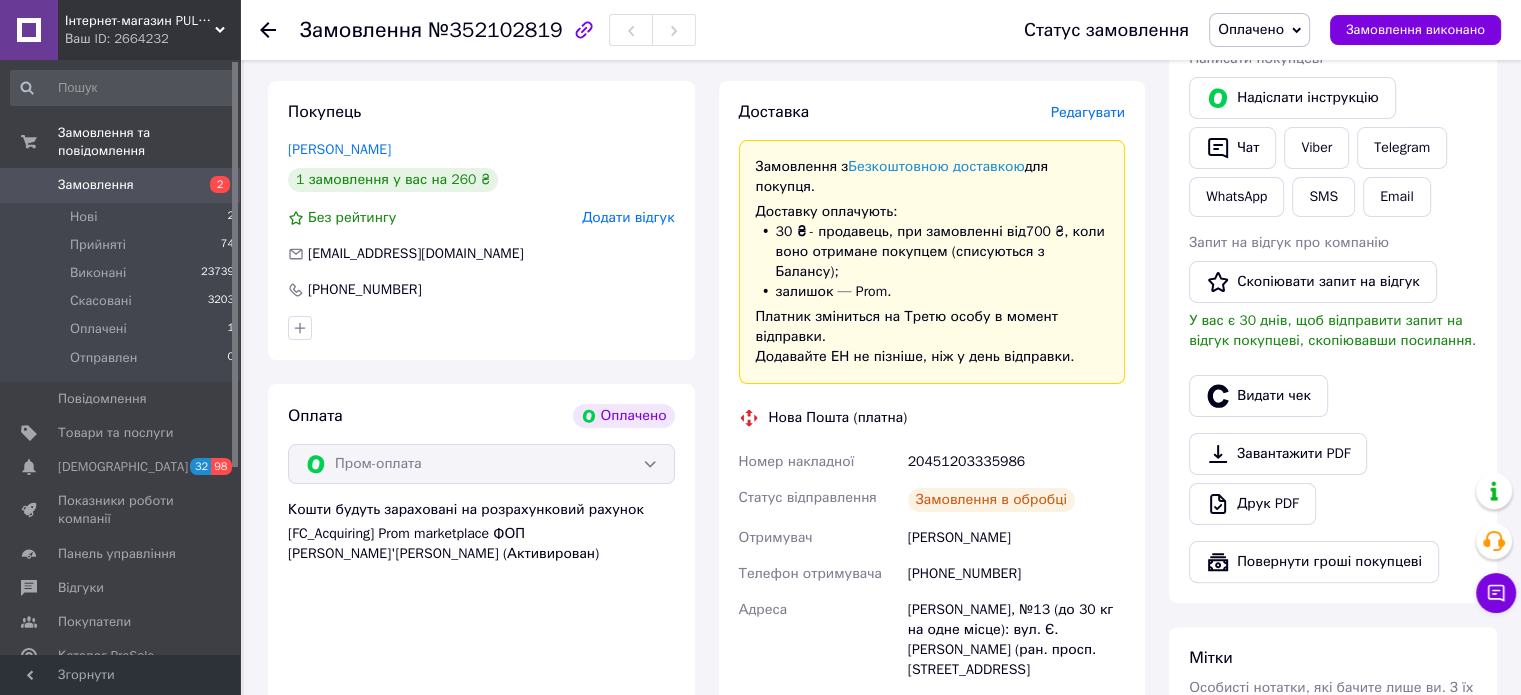 click 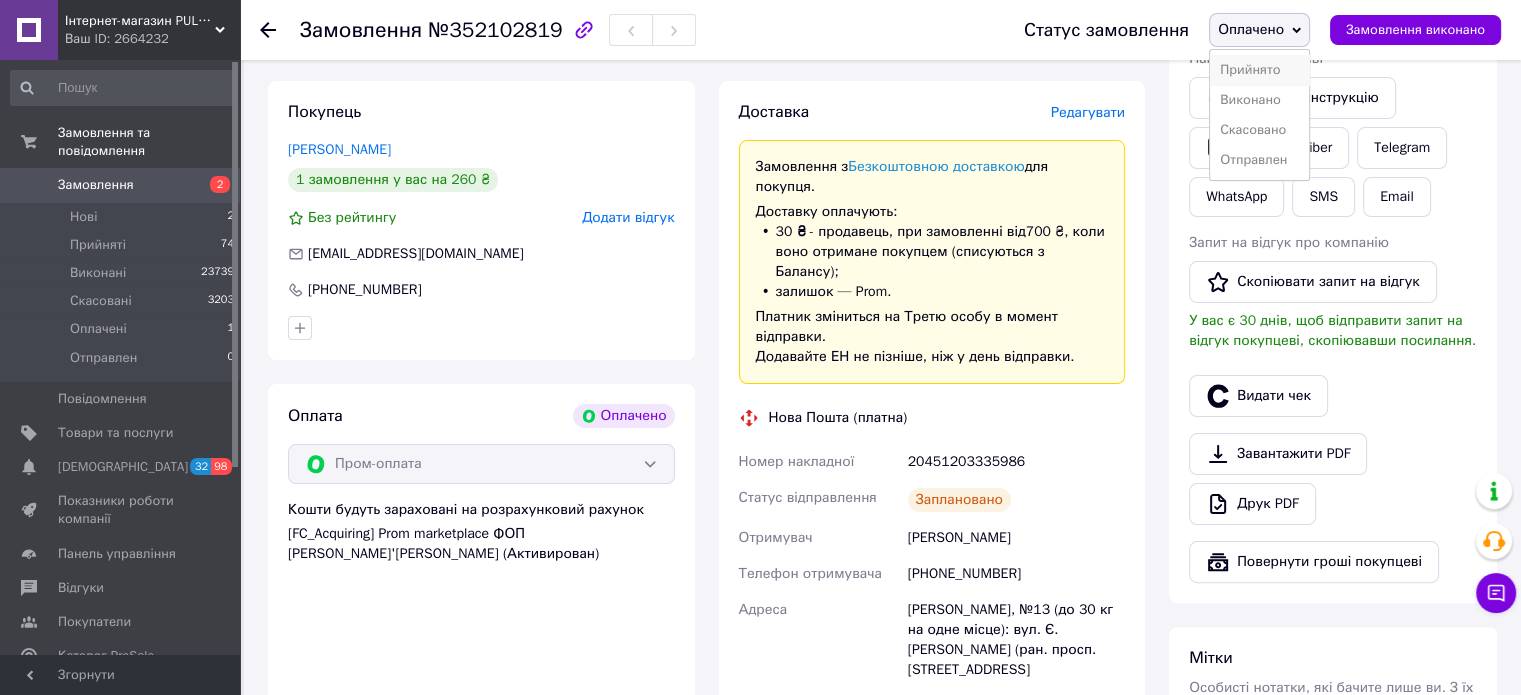 click on "Прийнято" at bounding box center [1259, 70] 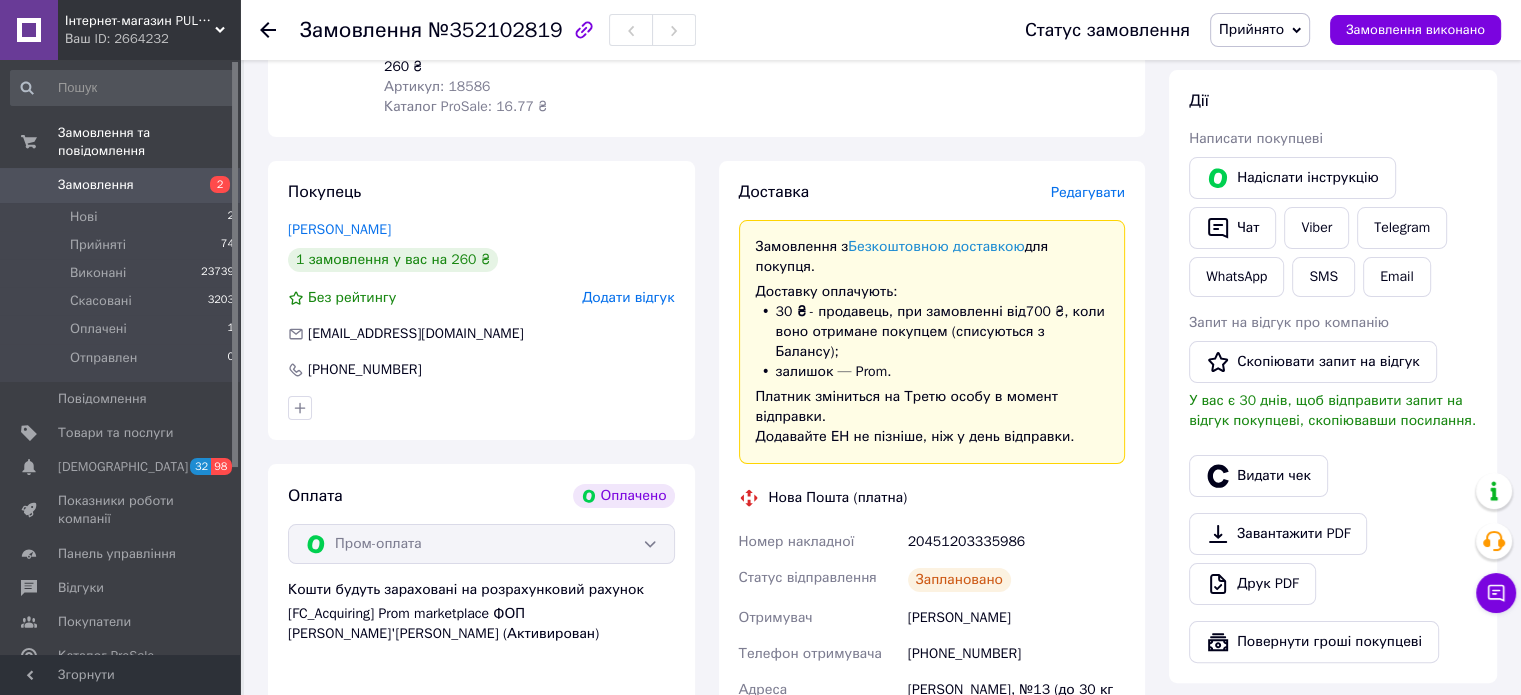 scroll, scrollTop: 200, scrollLeft: 0, axis: vertical 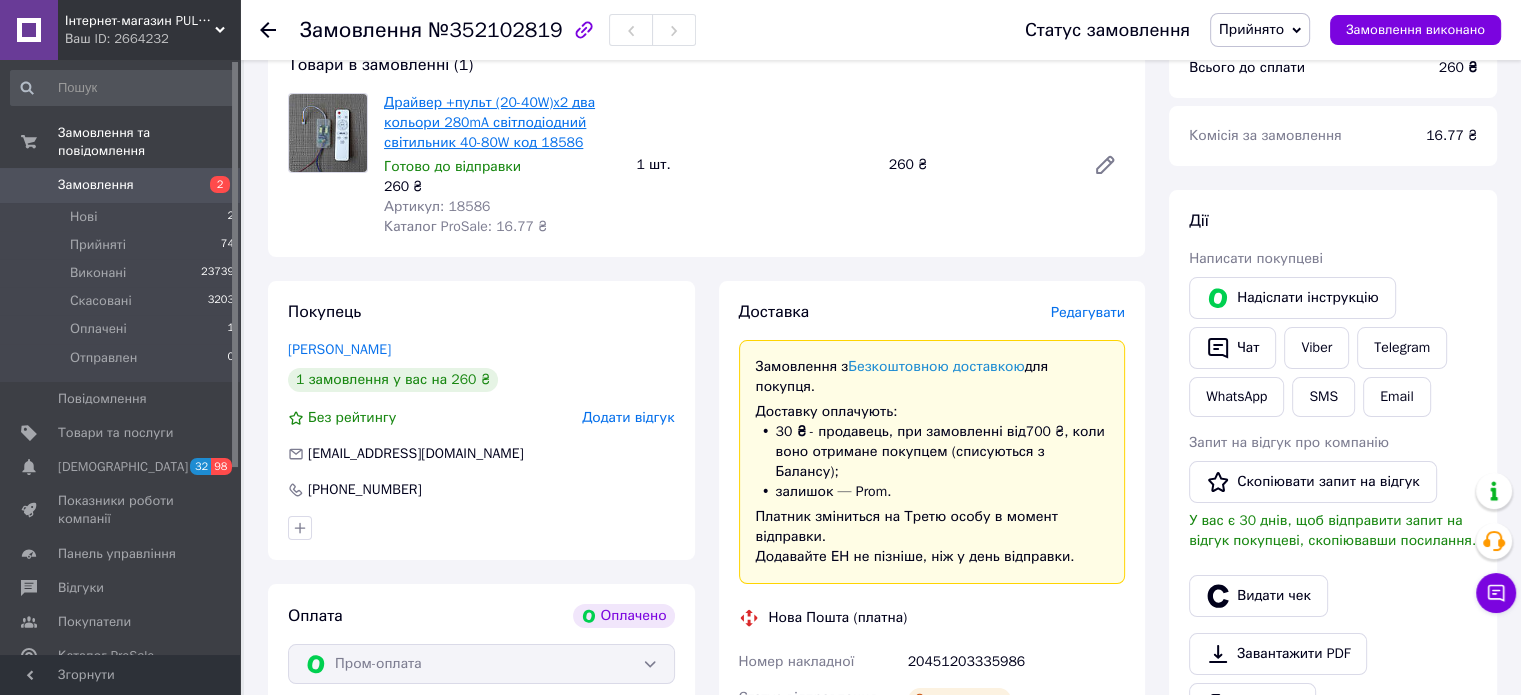 click on "Драйвер +пульт (20-40W)x2 два кольори 280mA світлодіодний світильник 40-80W код 18586" at bounding box center (489, 122) 